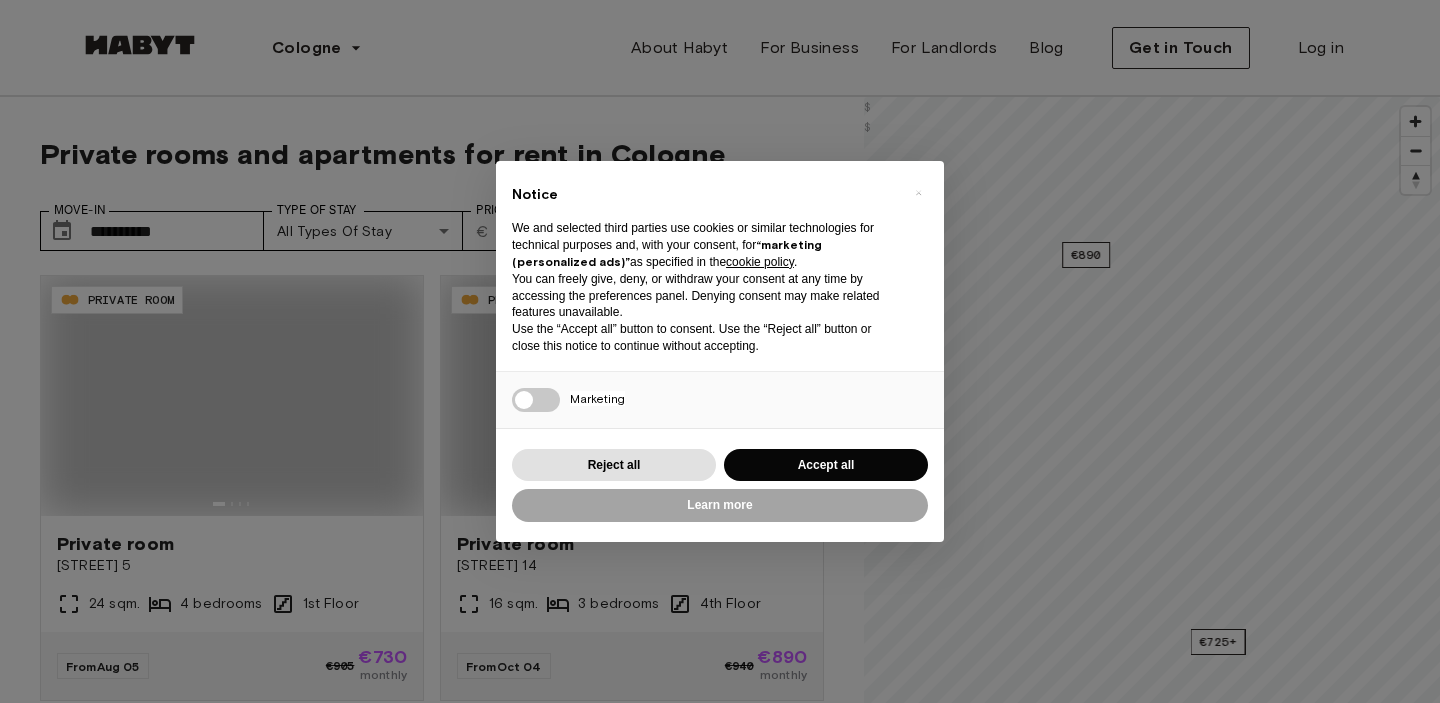 scroll, scrollTop: 0, scrollLeft: 0, axis: both 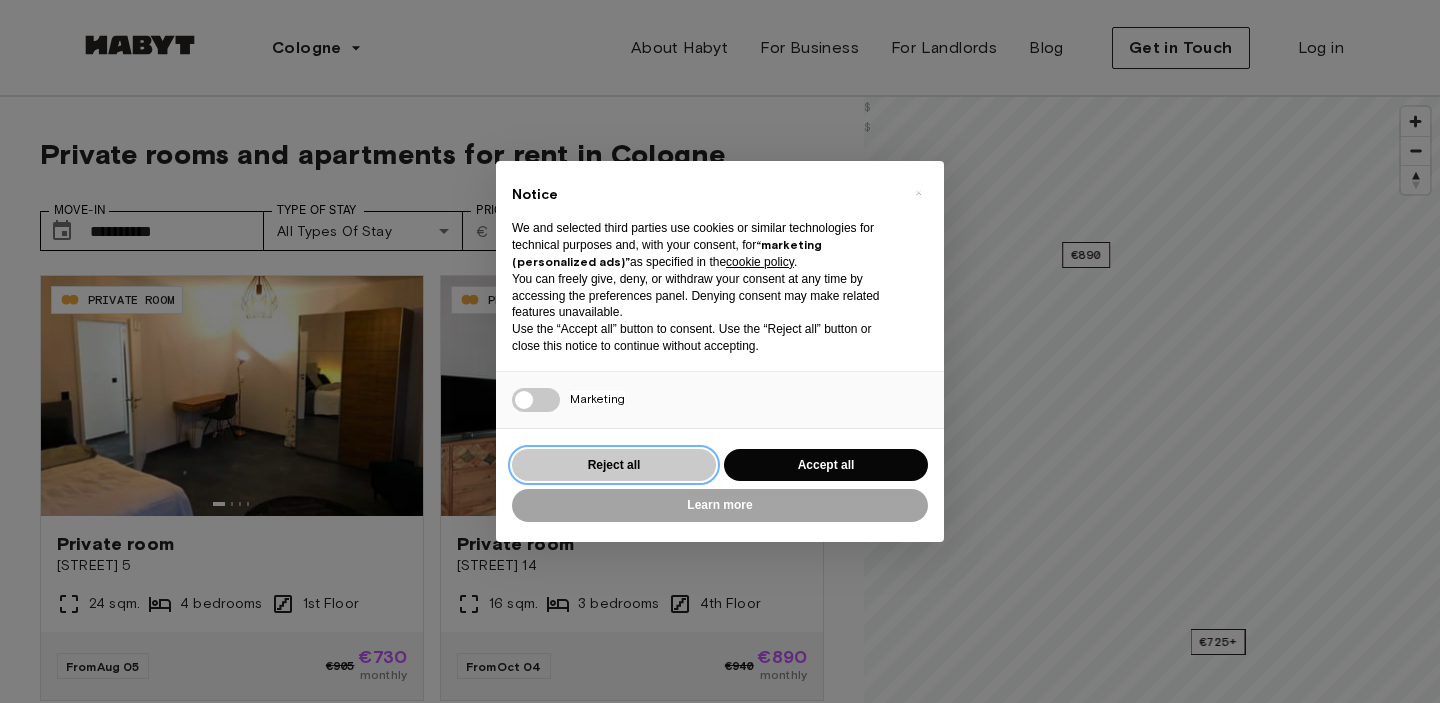 click on "Reject all" at bounding box center [614, 465] 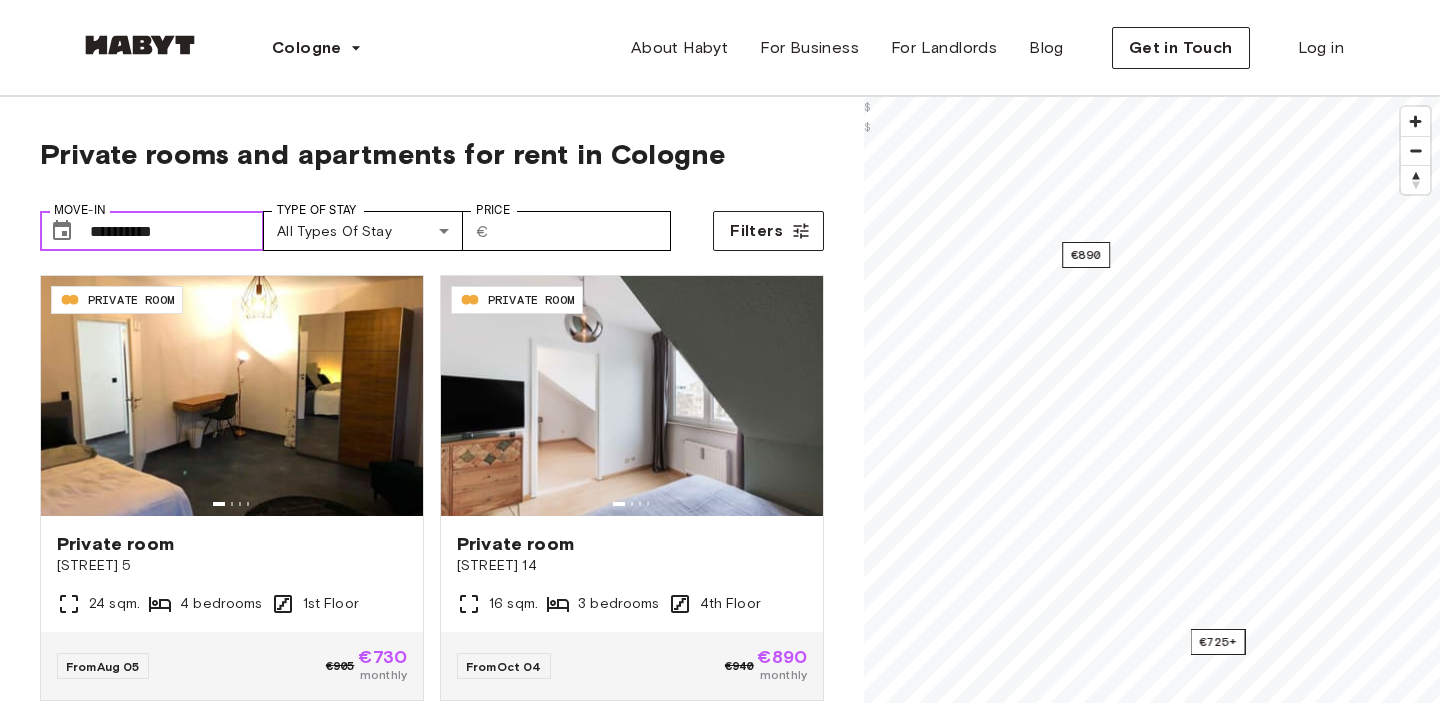 click on "**********" at bounding box center (177, 231) 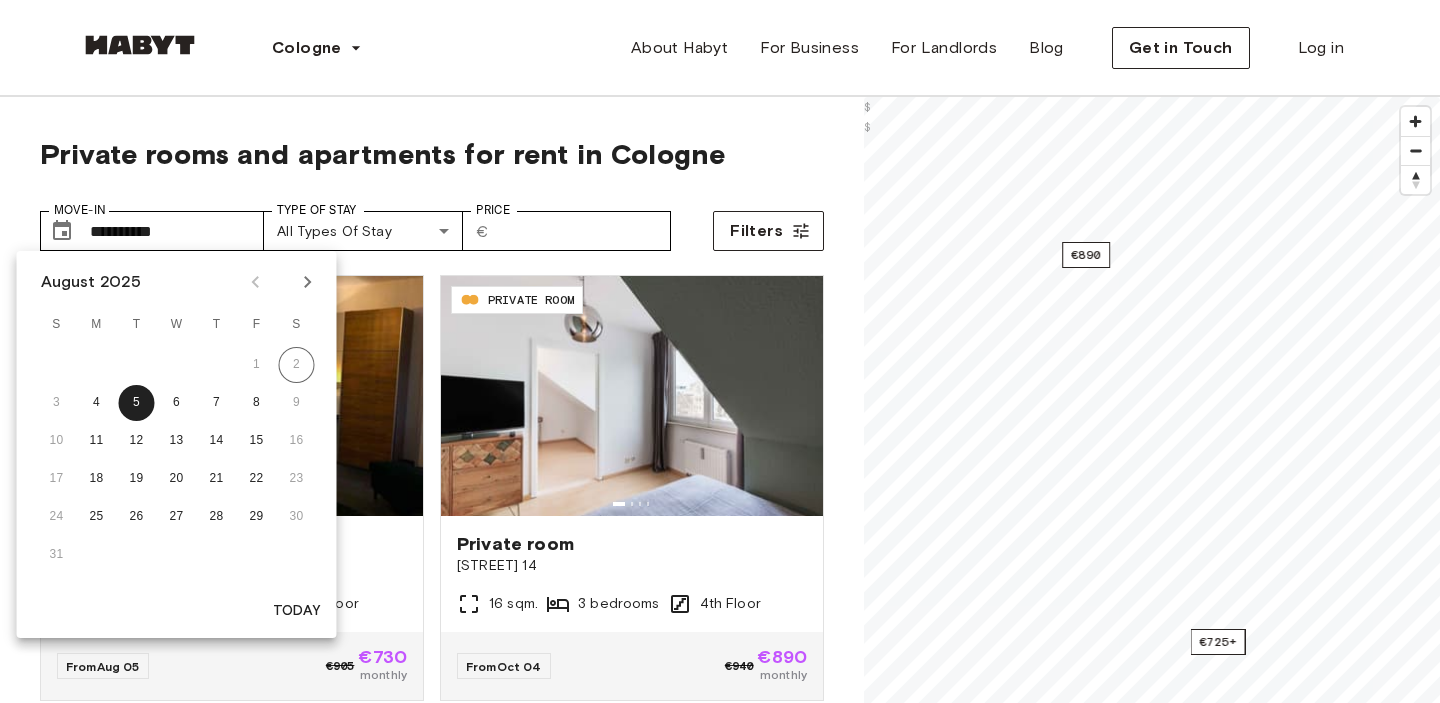 click 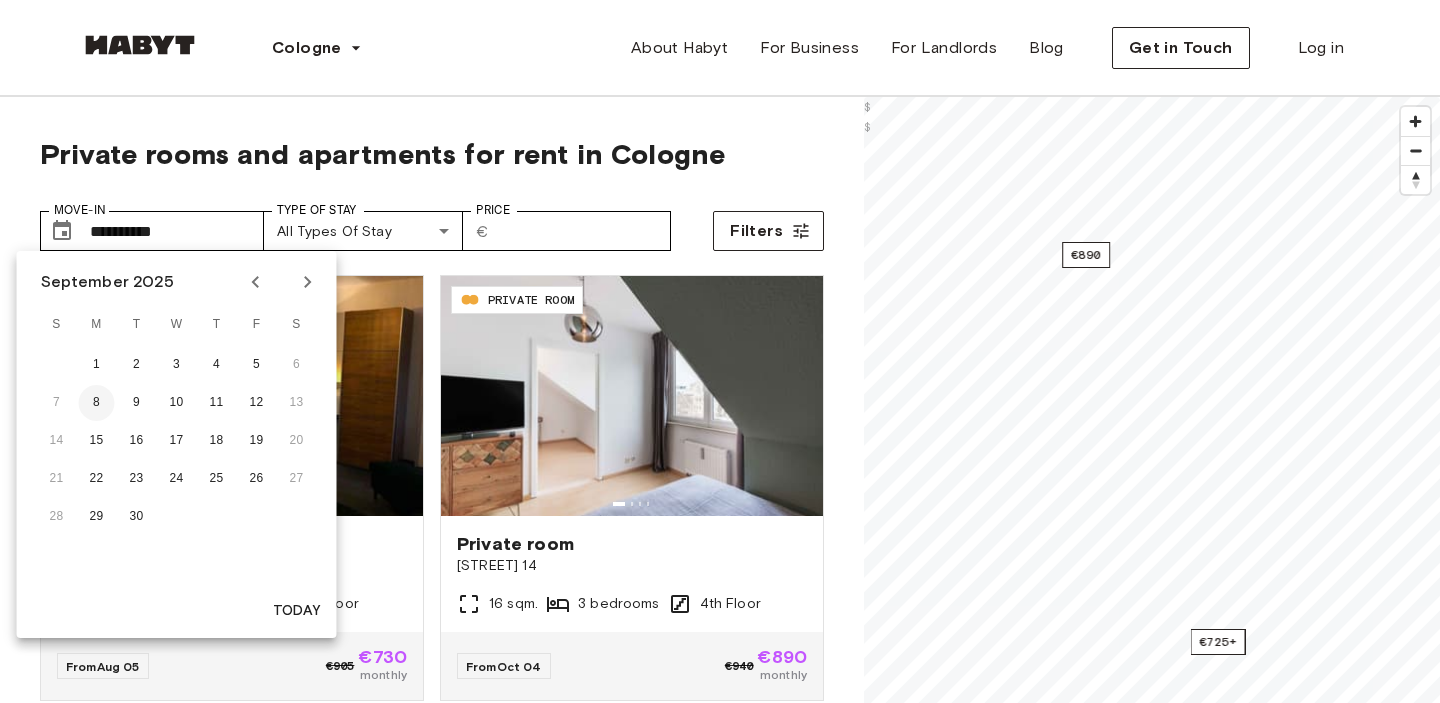 click on "8" at bounding box center (97, 403) 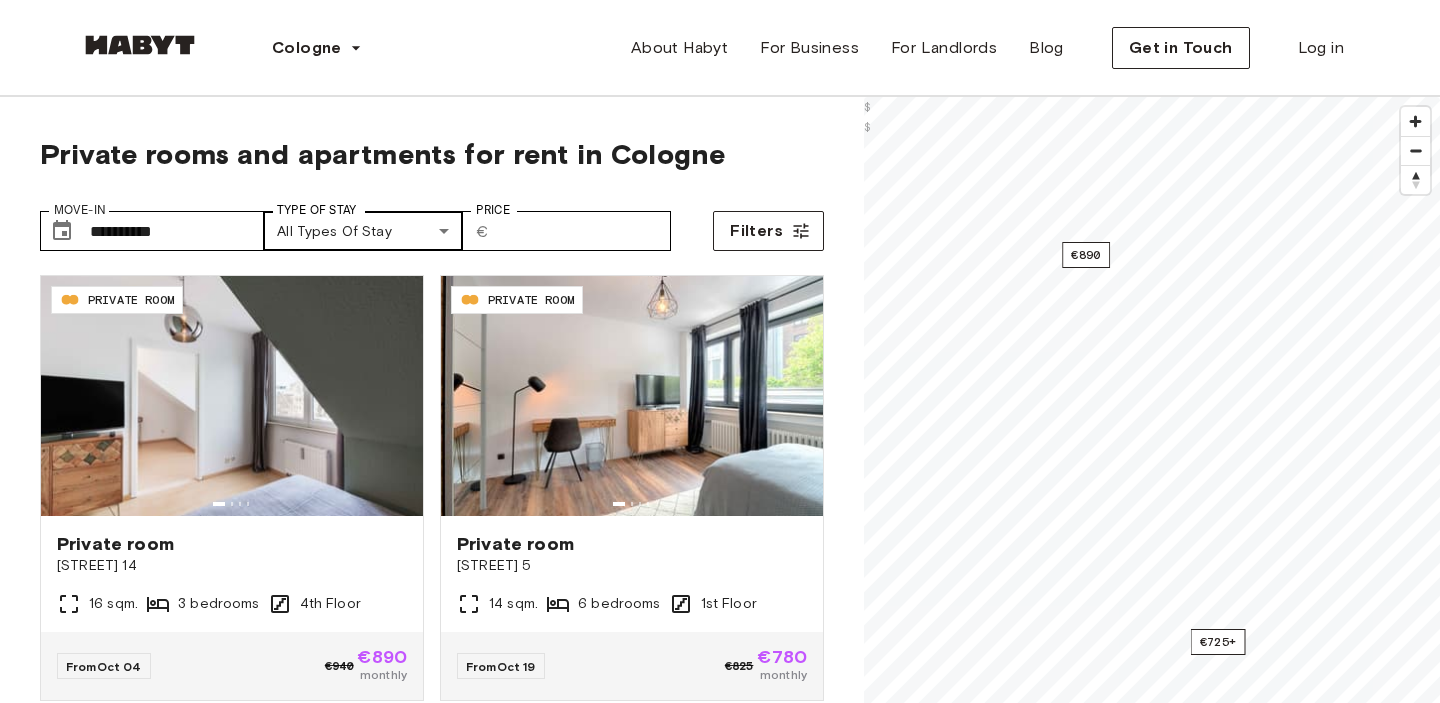 click on "**********" at bounding box center (720, 2397) 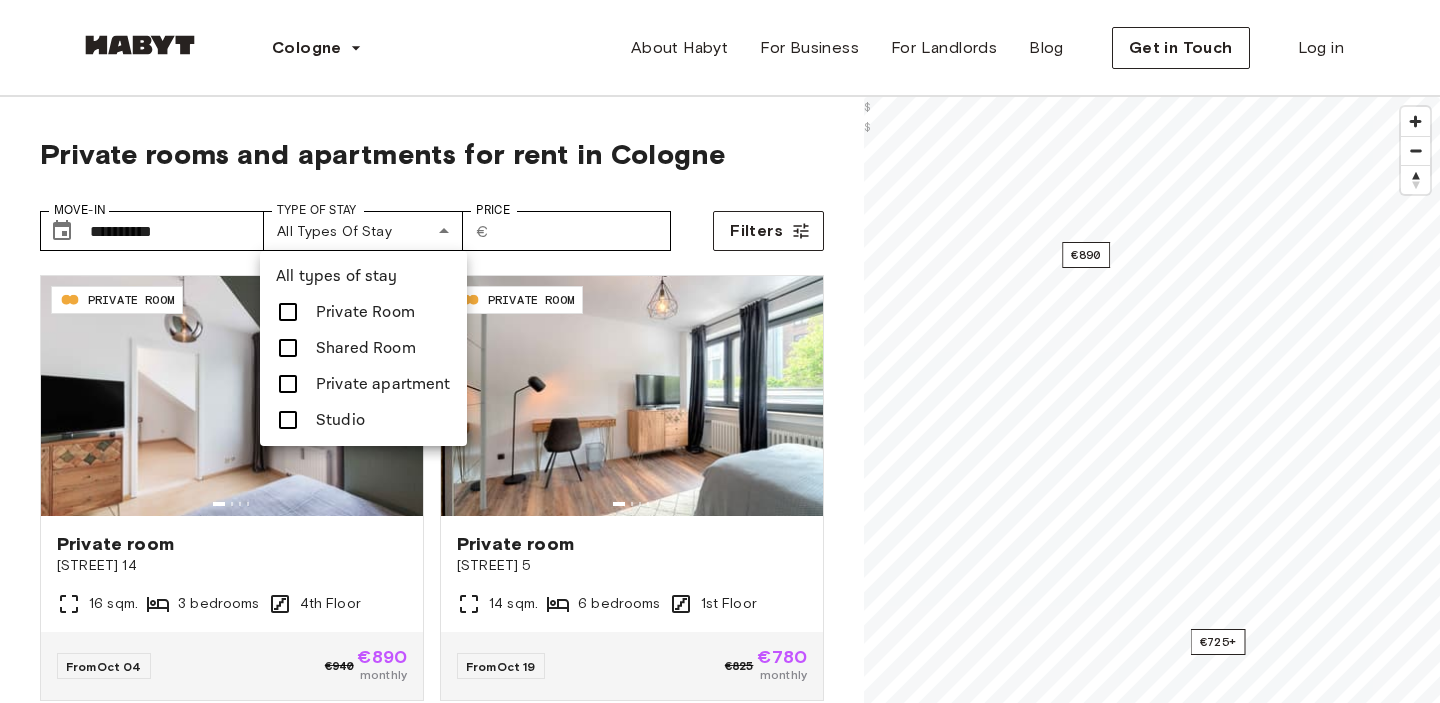 click on "Private Room" at bounding box center (365, 312) 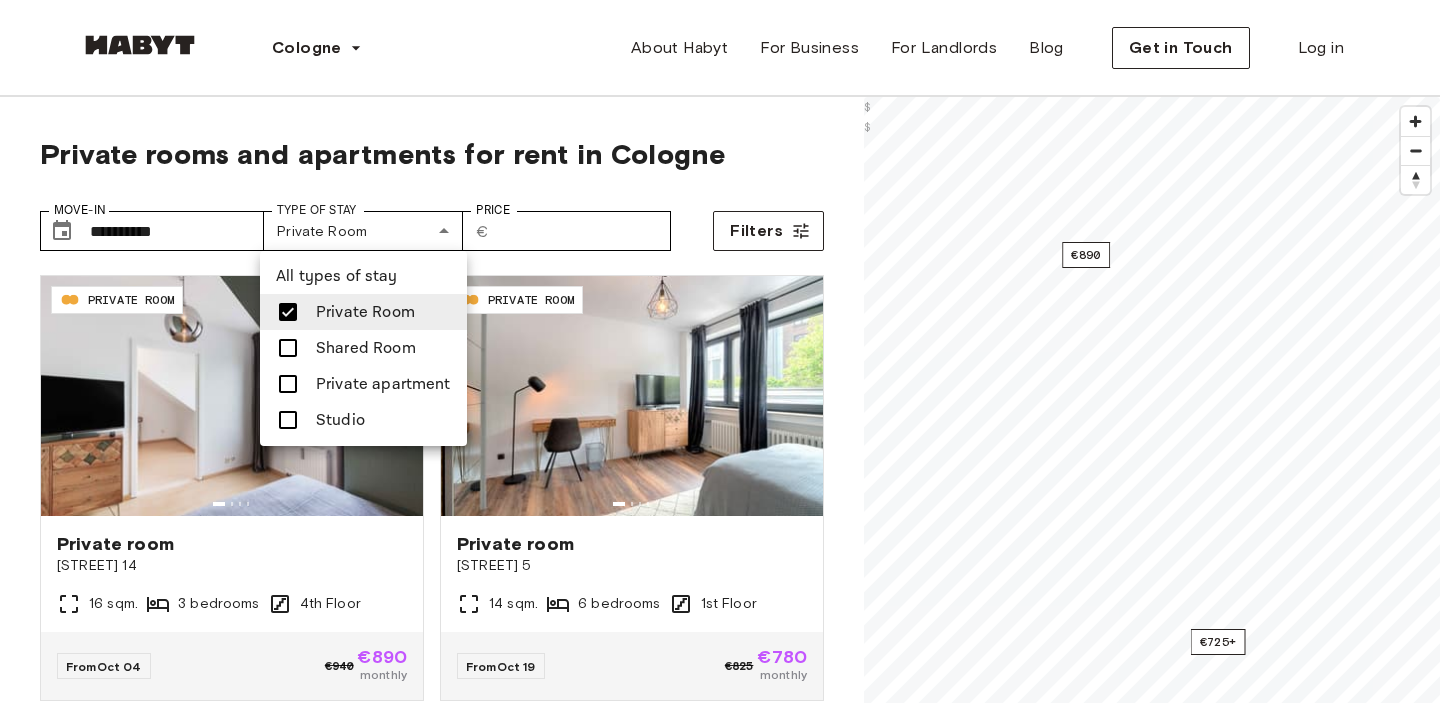 click on "Studio" at bounding box center [340, 420] 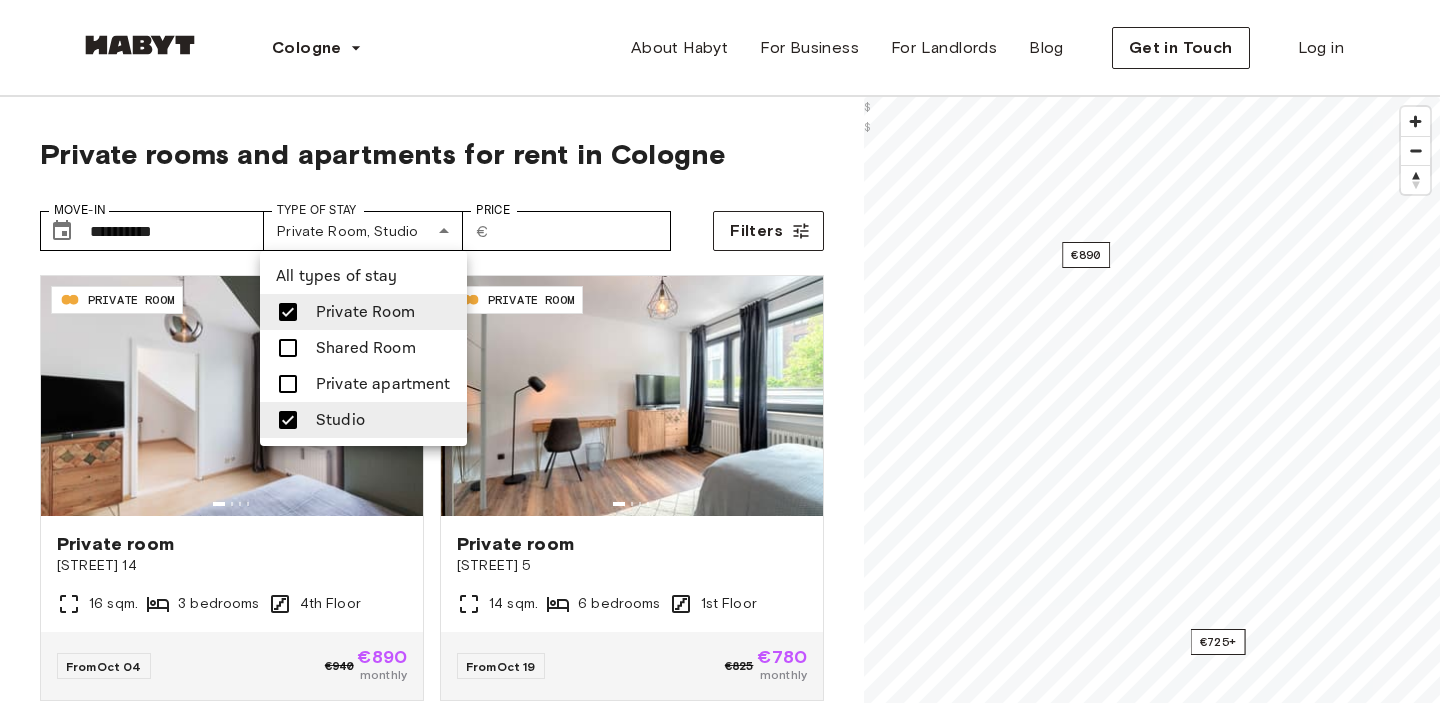 click at bounding box center [720, 351] 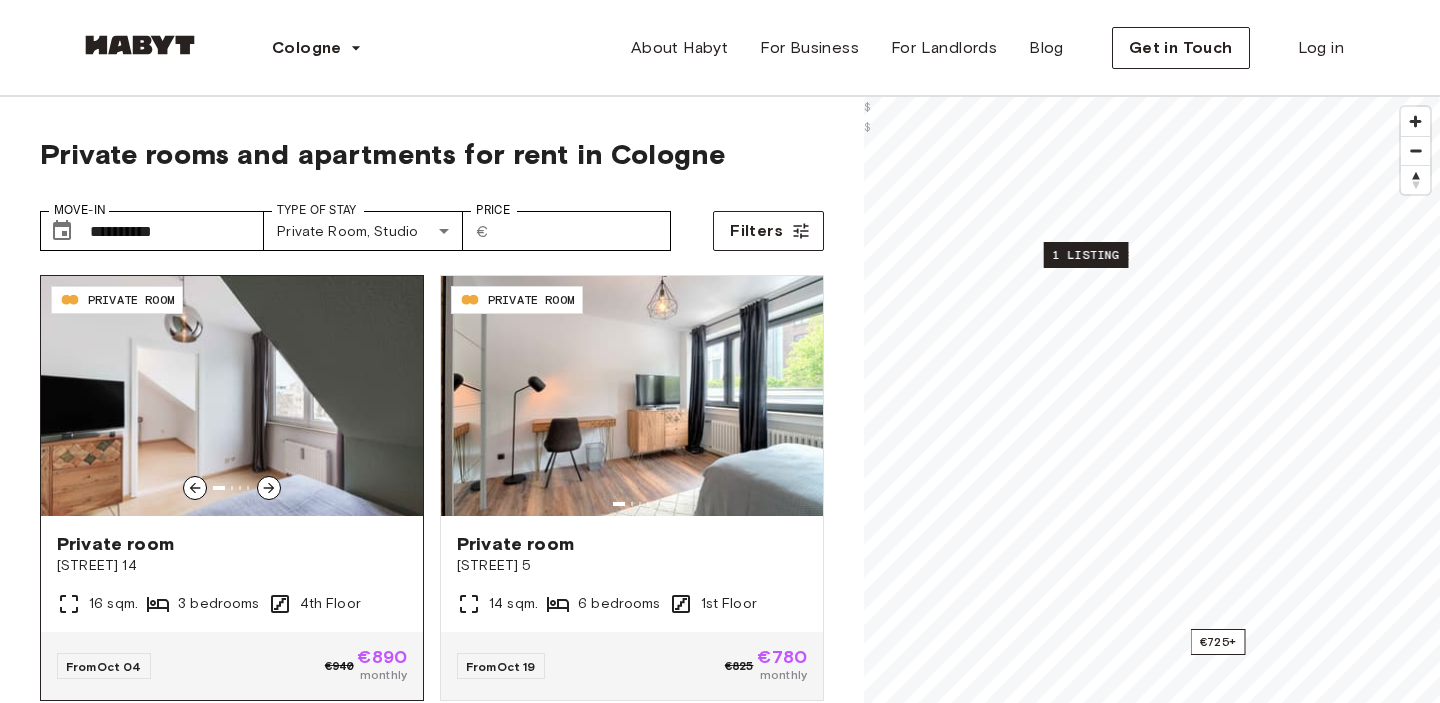 click 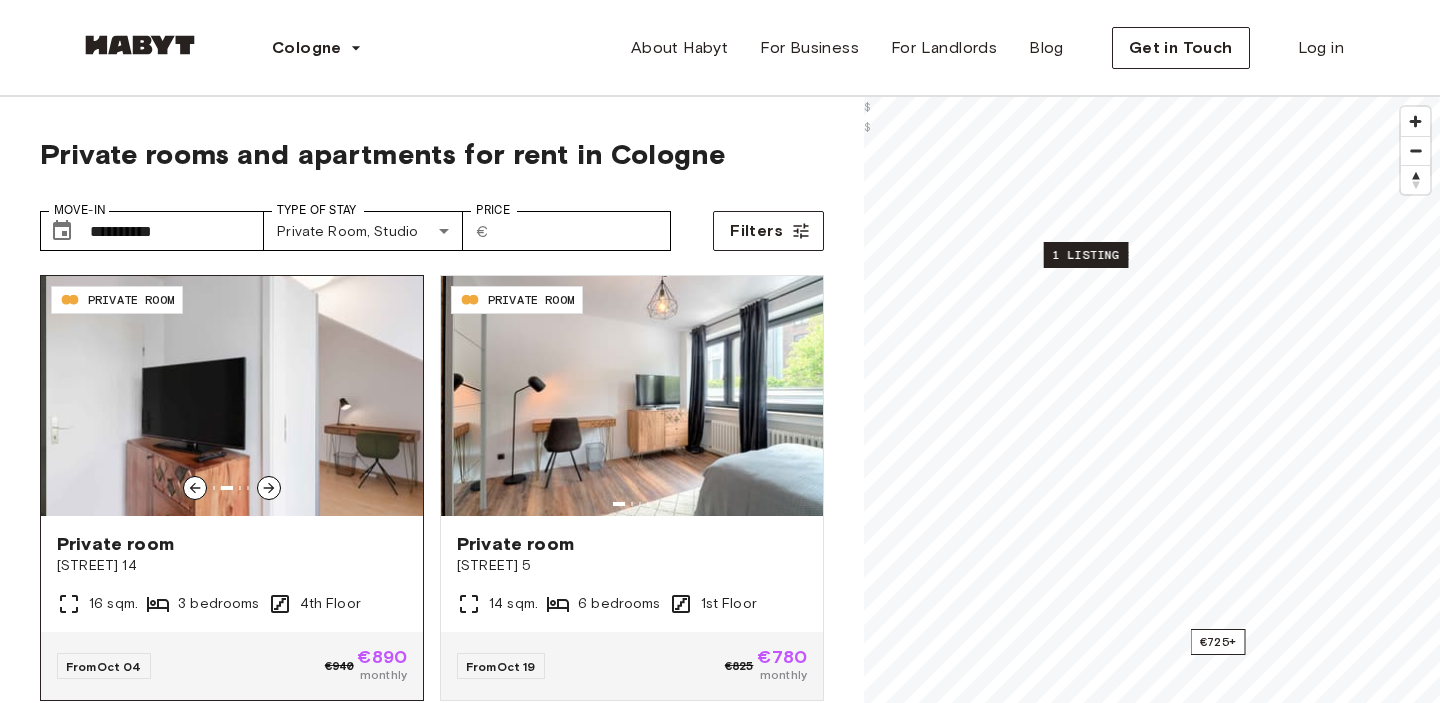 click 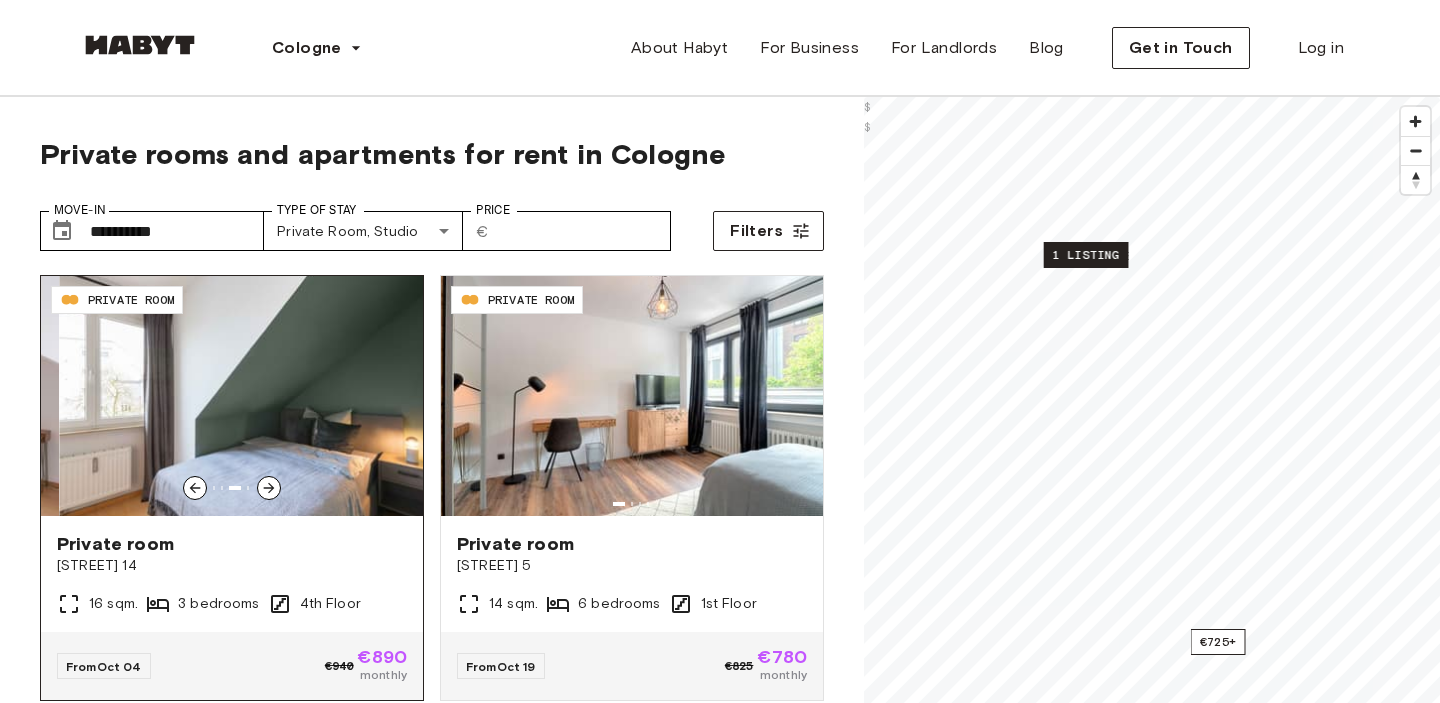 click 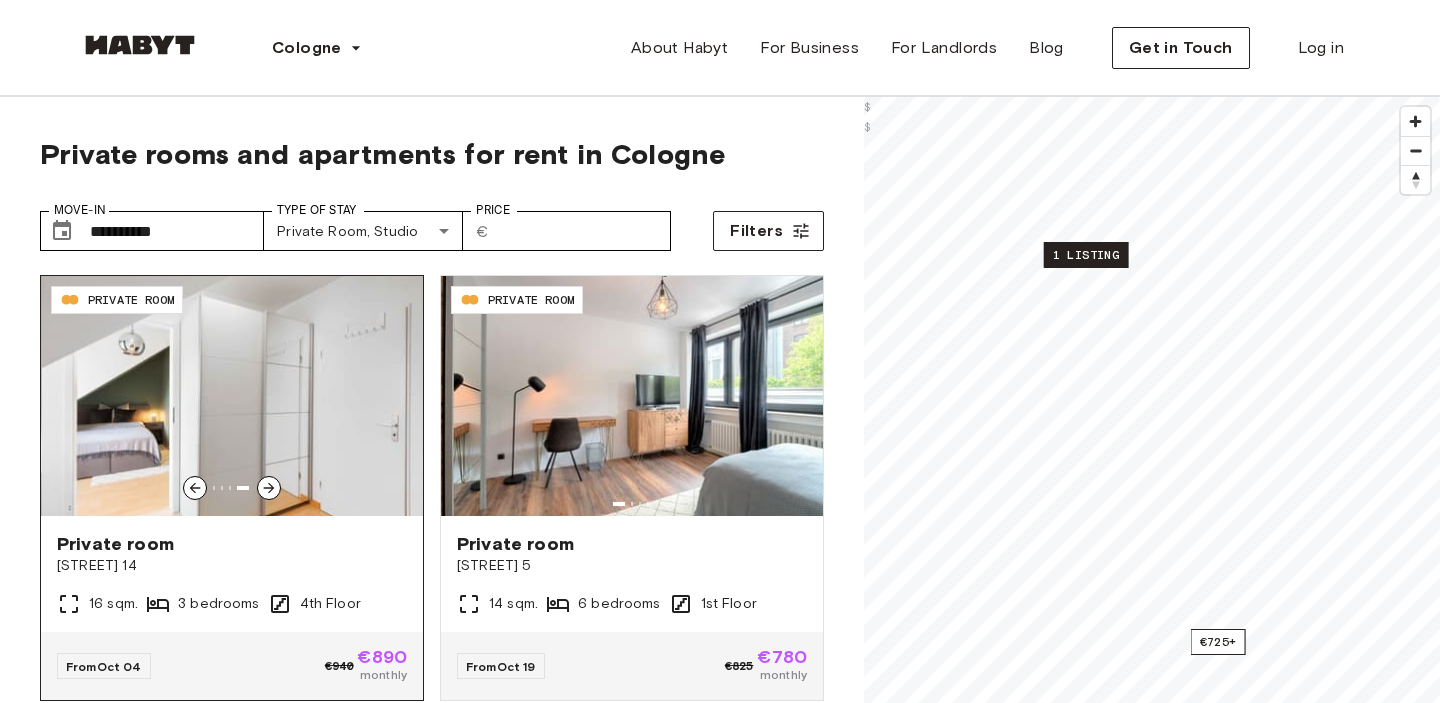 click 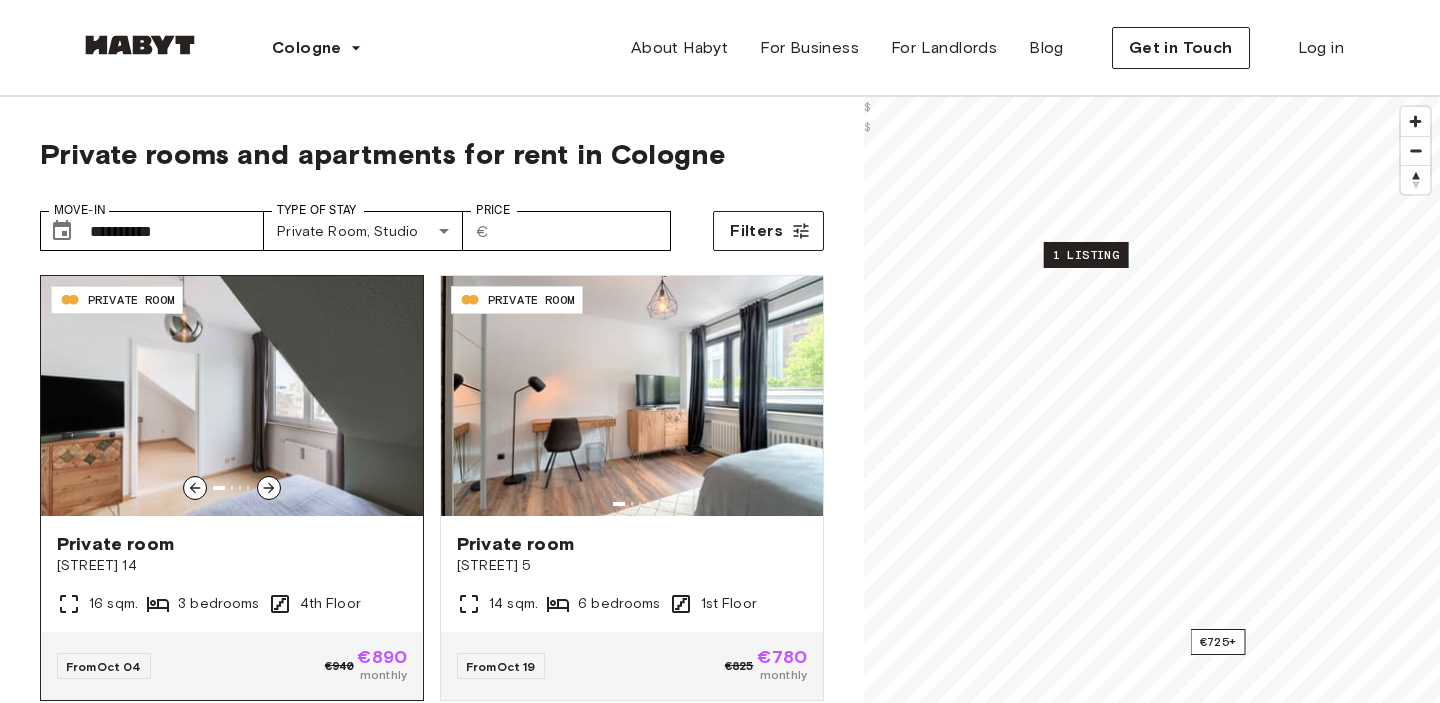 click 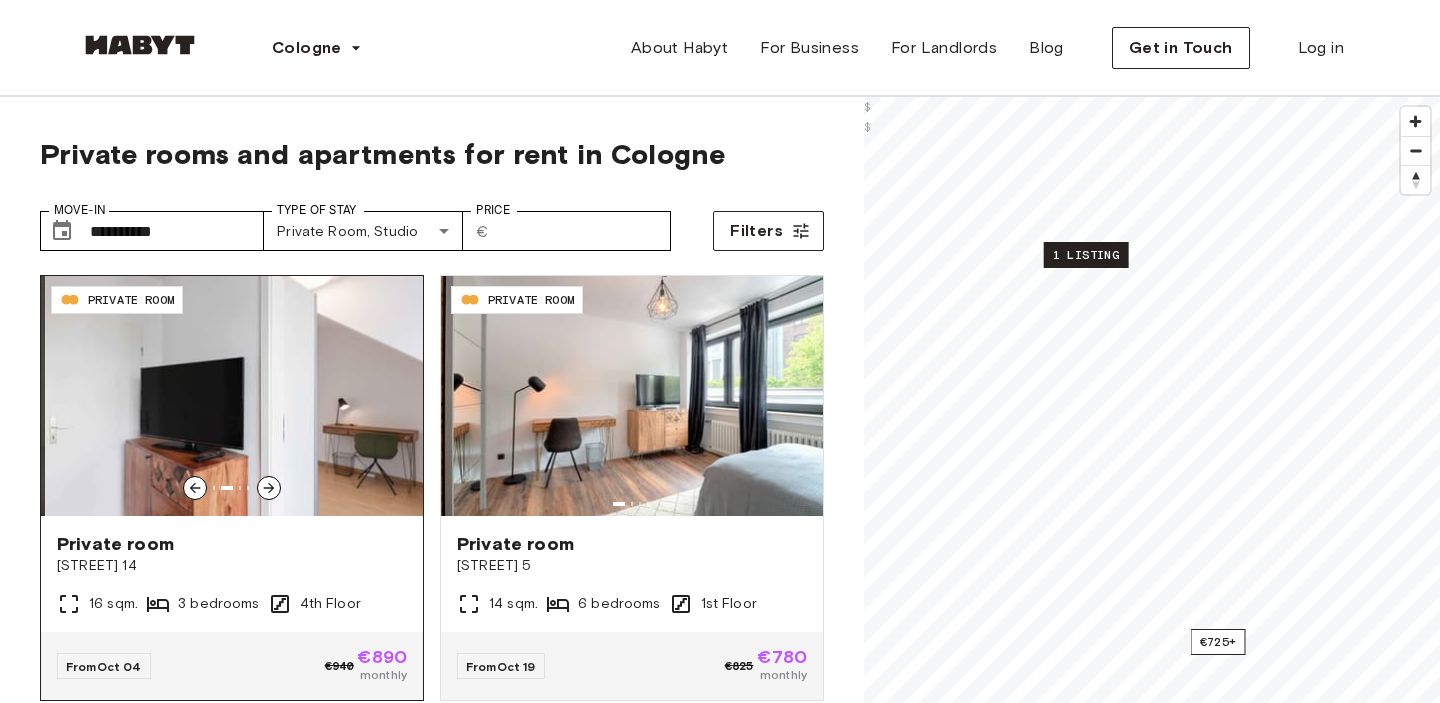 click 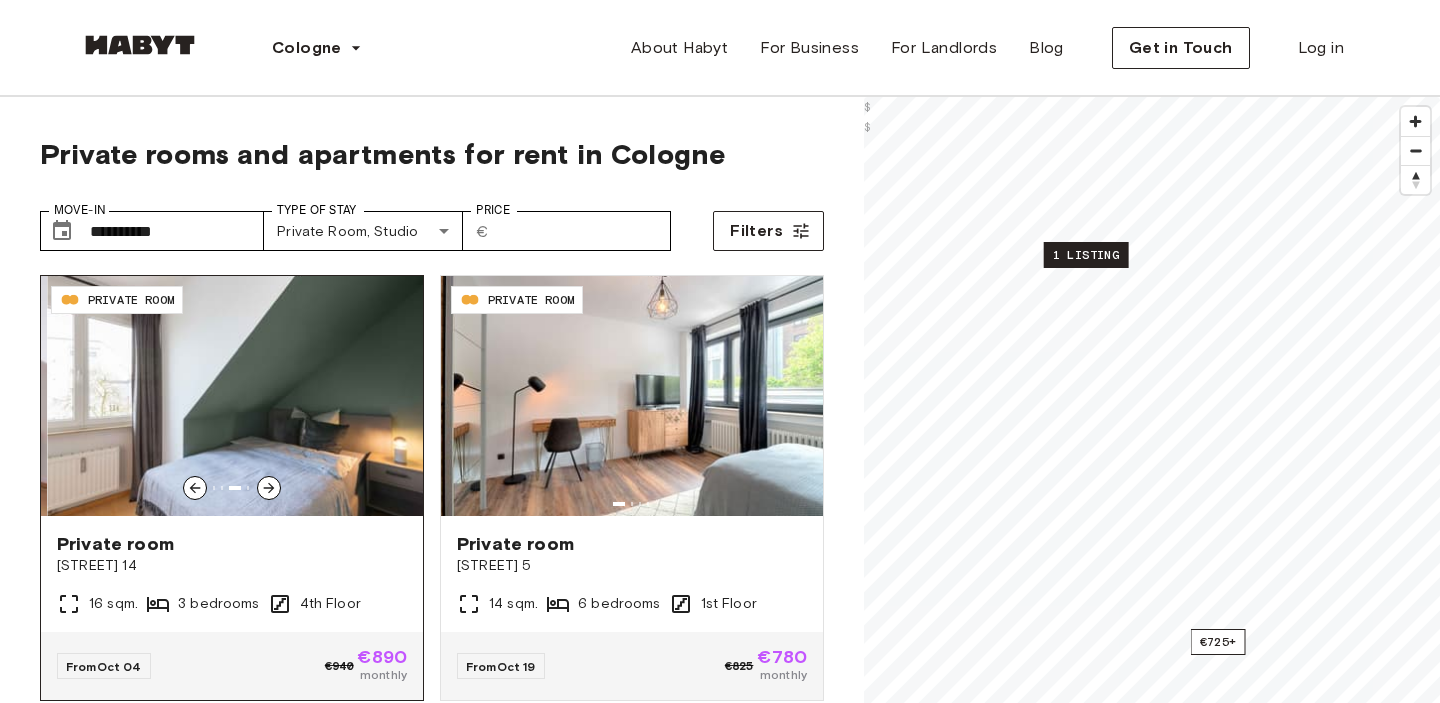click 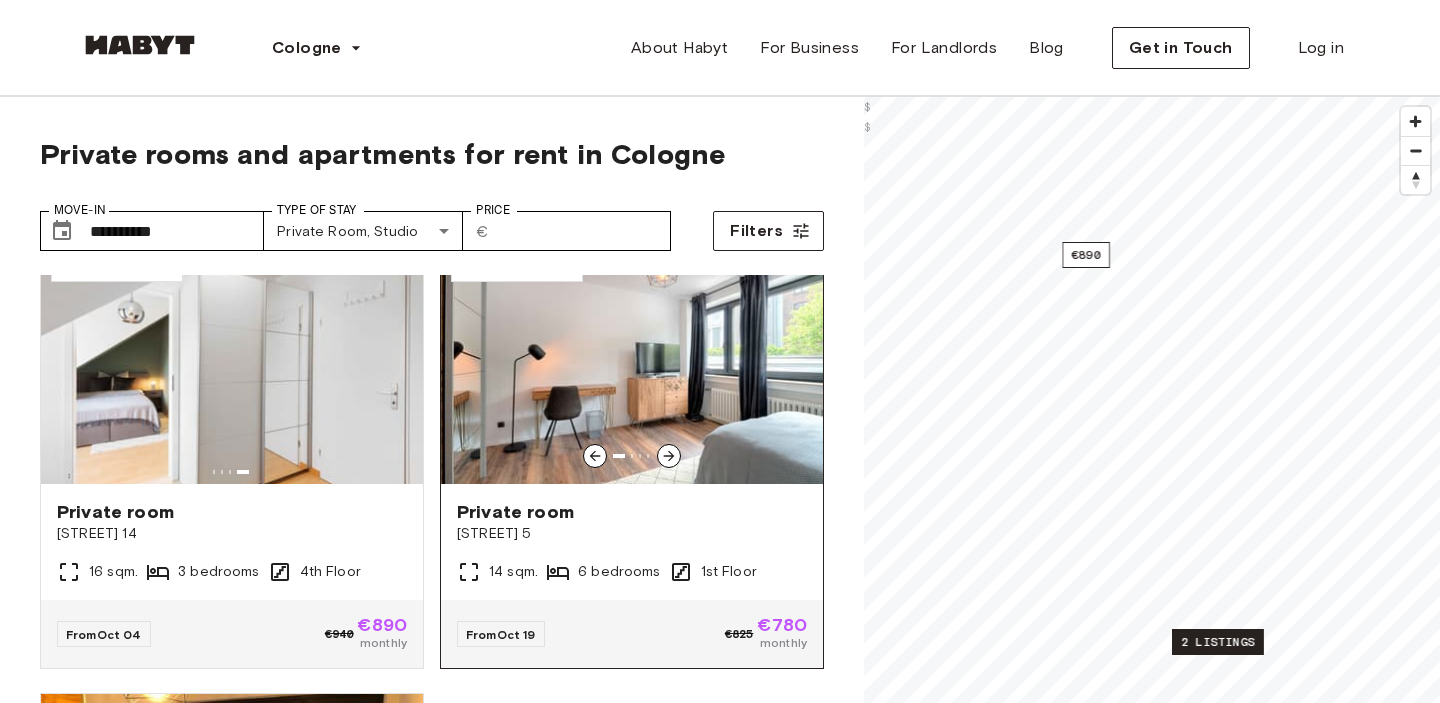 scroll, scrollTop: 0, scrollLeft: 0, axis: both 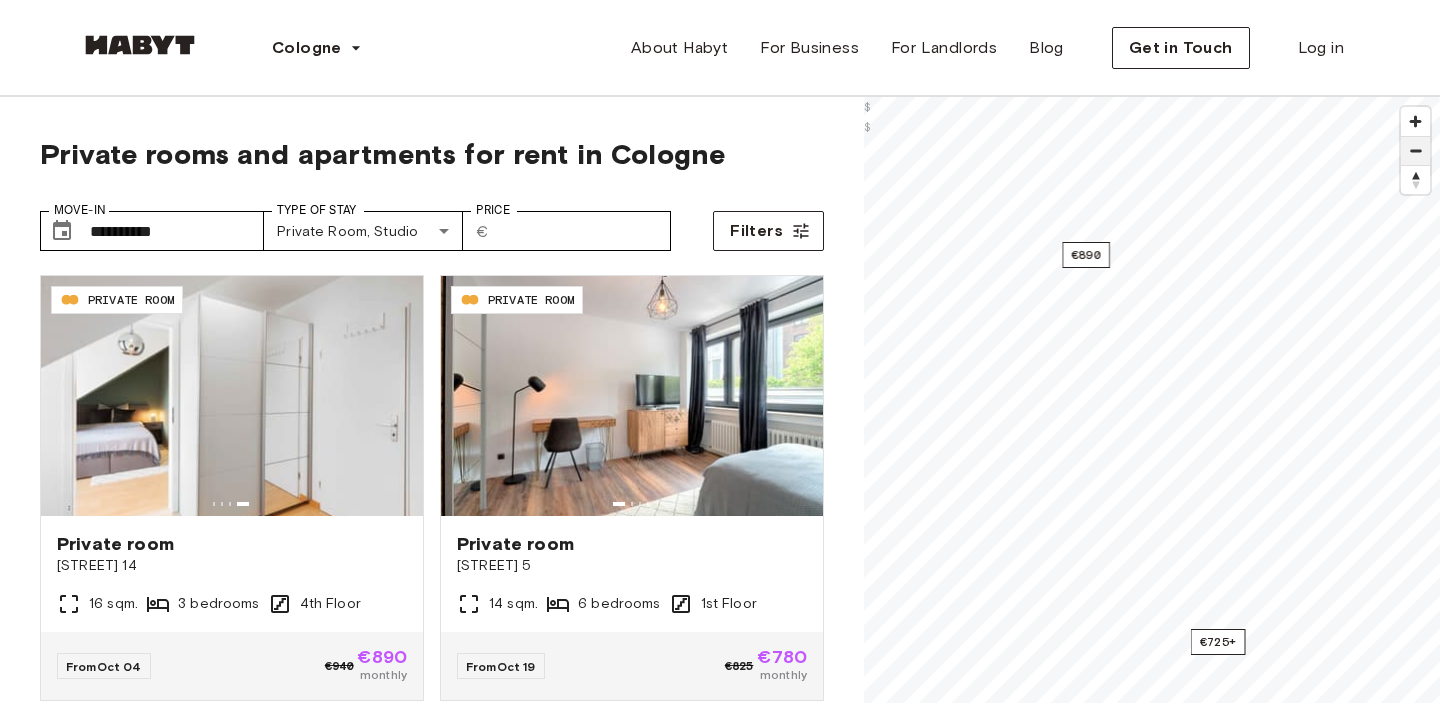 click at bounding box center [1415, 151] 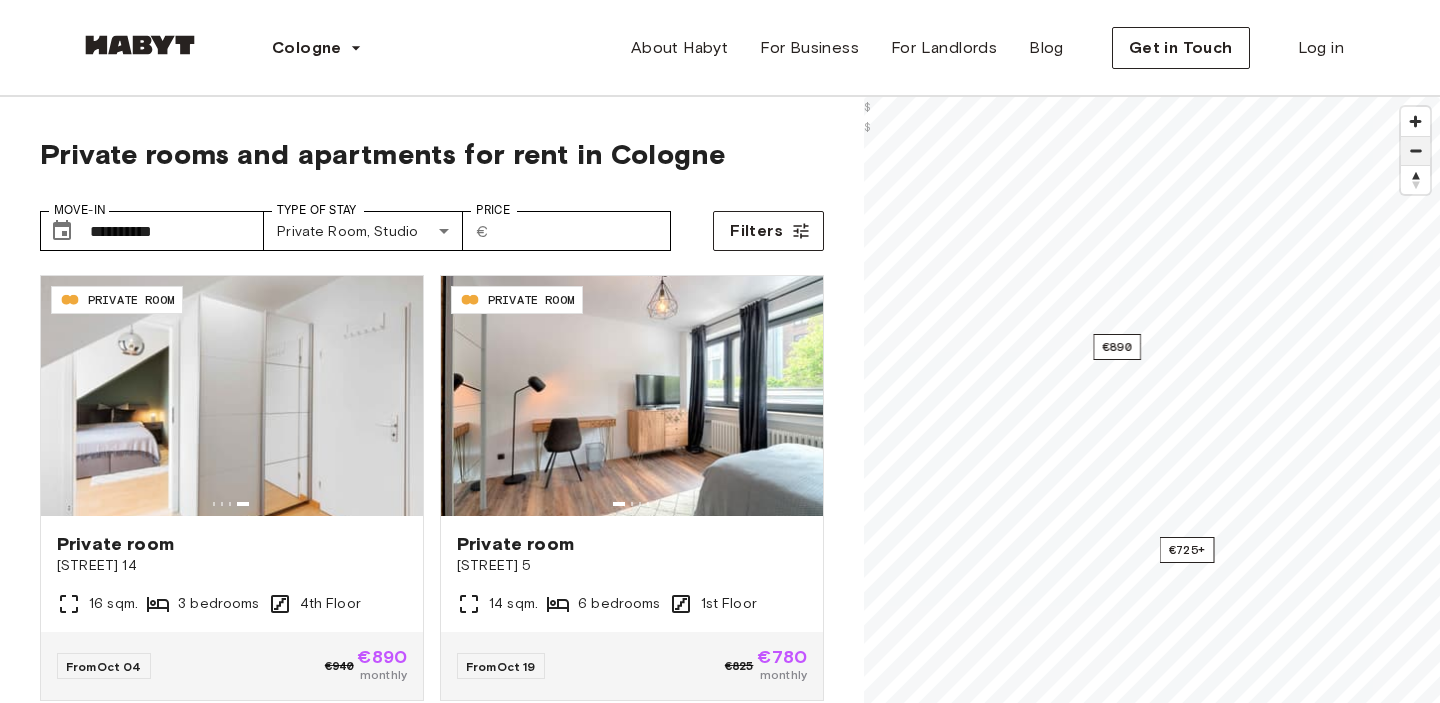 click at bounding box center (1415, 151) 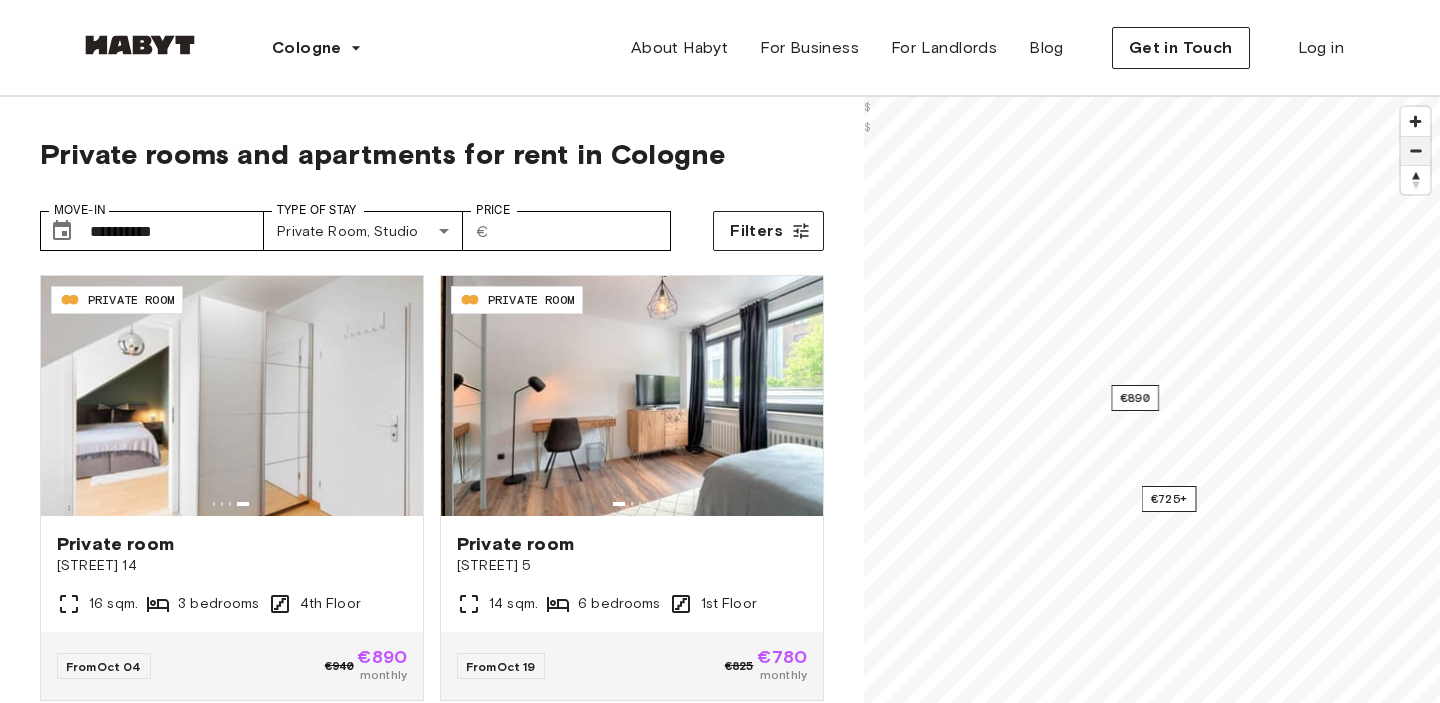 click at bounding box center [1415, 151] 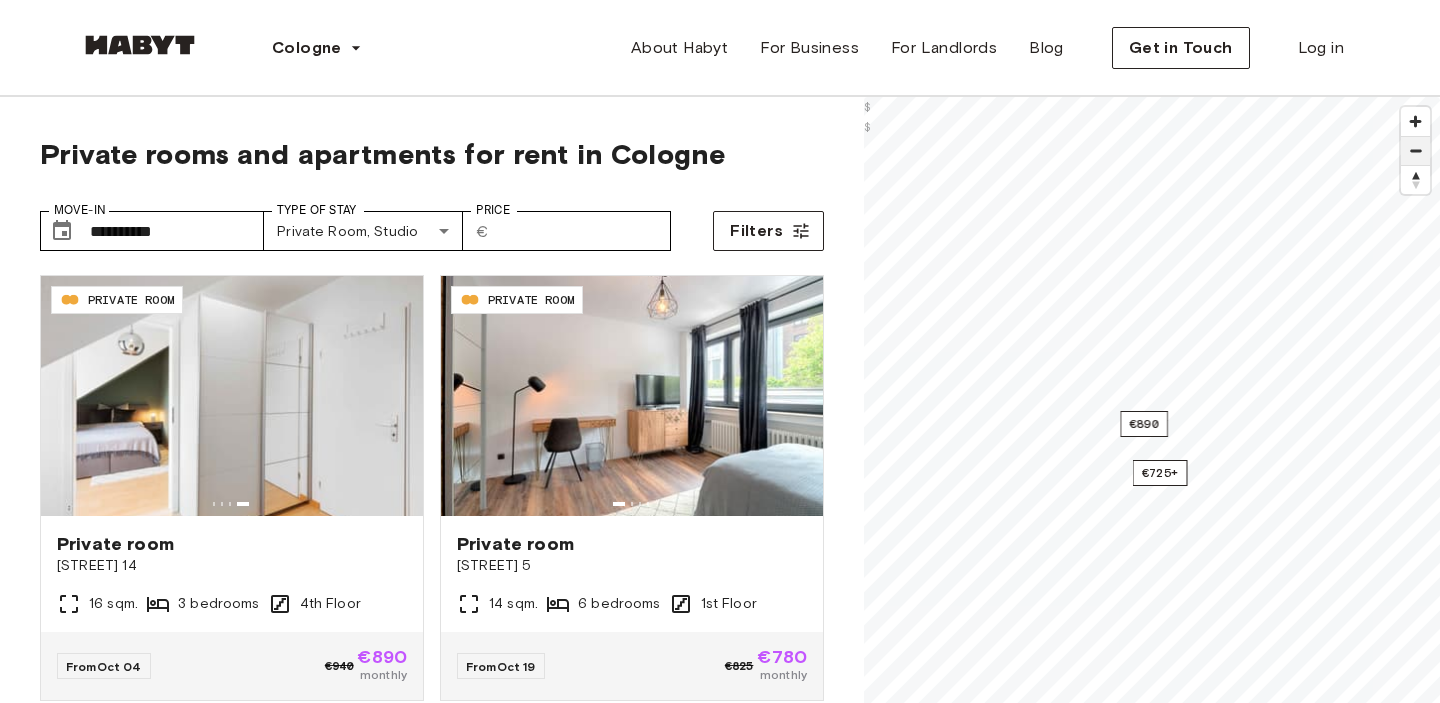 click at bounding box center (1415, 151) 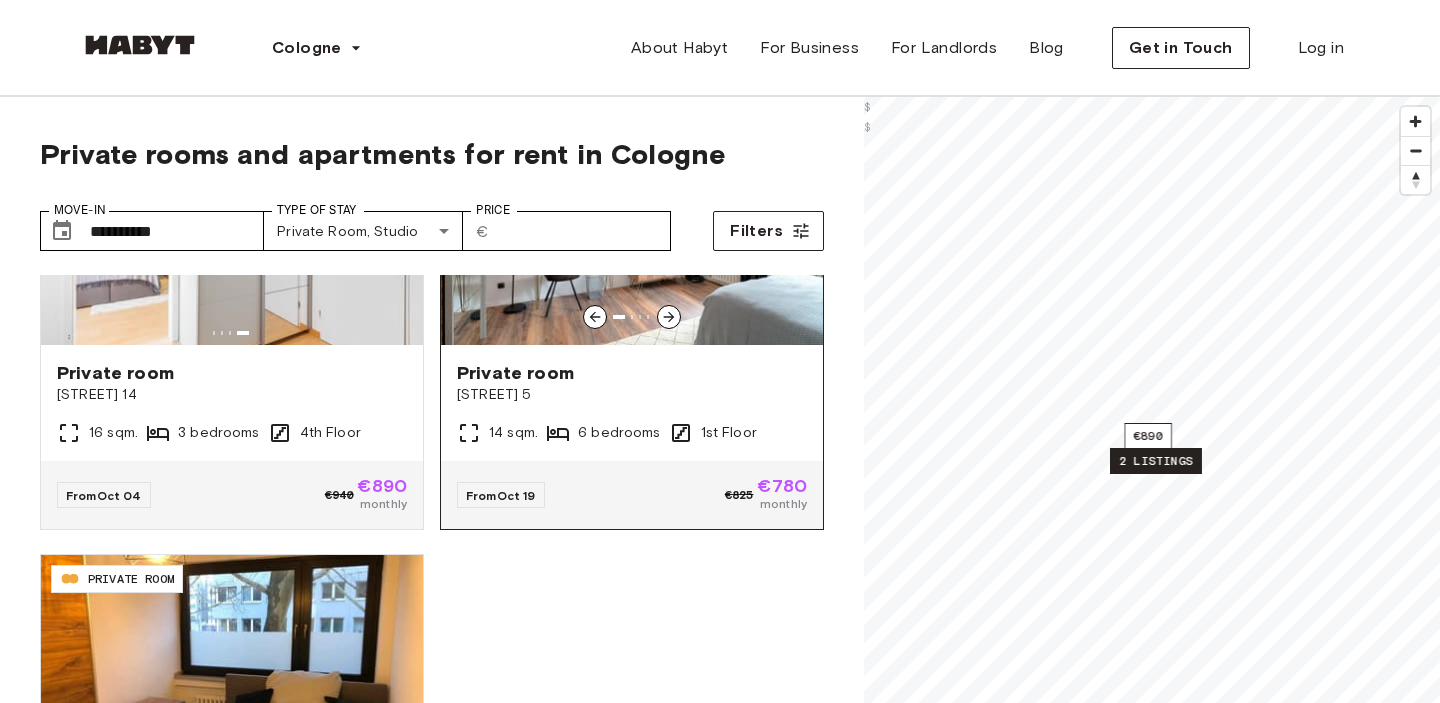 scroll, scrollTop: 213, scrollLeft: 0, axis: vertical 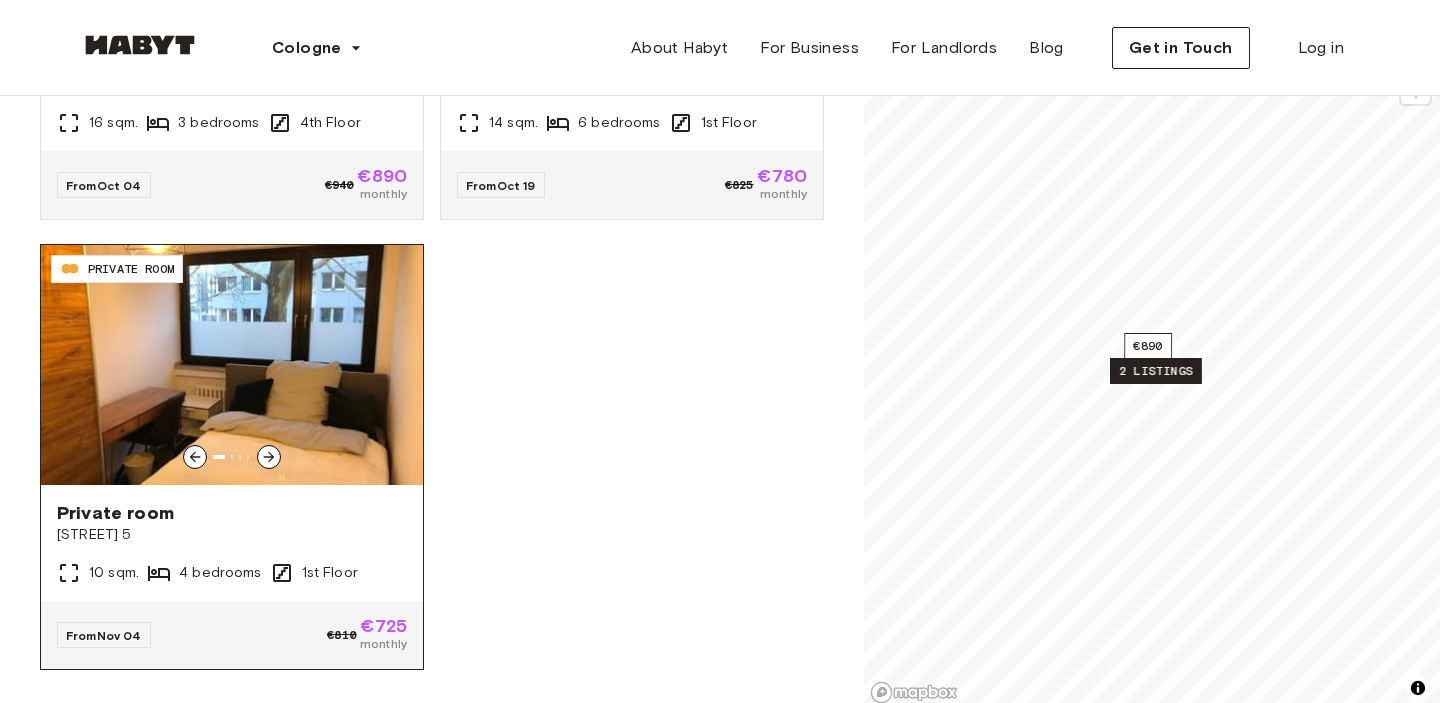 click at bounding box center [232, 365] 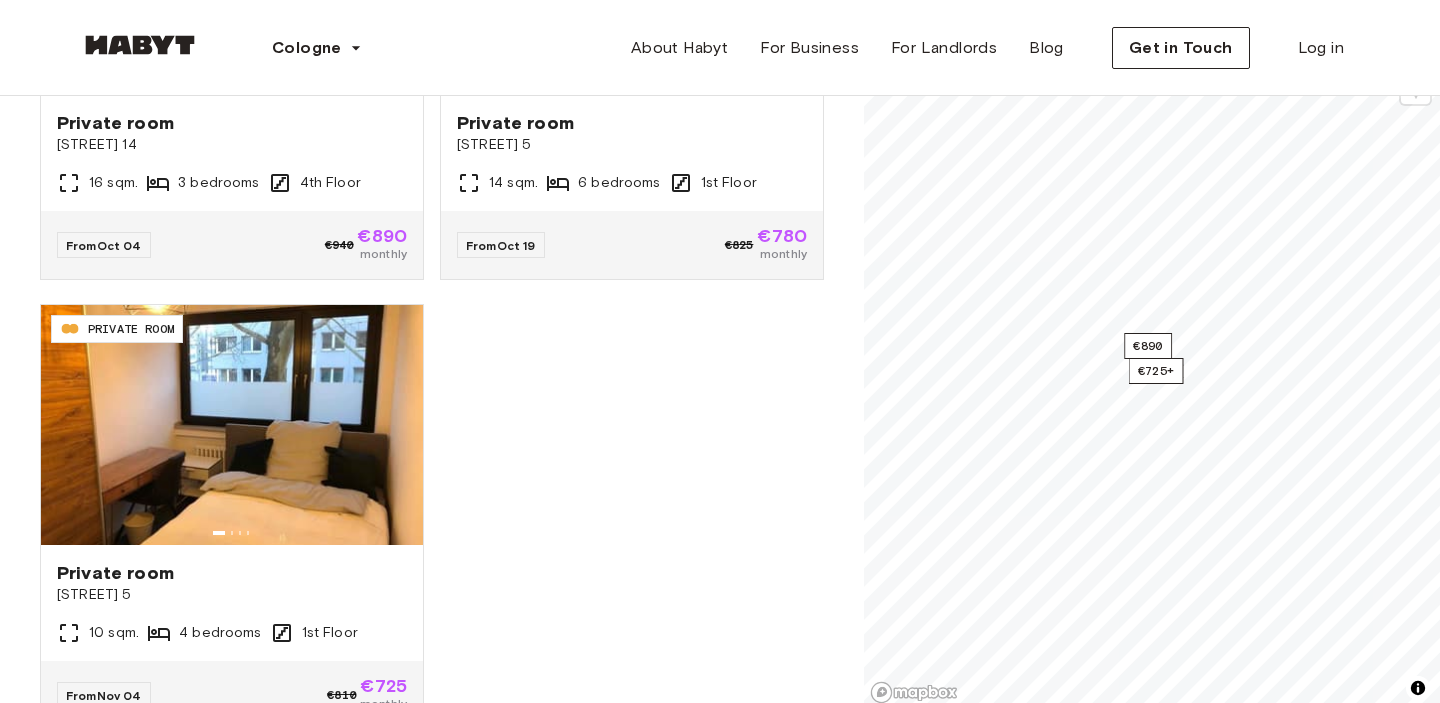 scroll, scrollTop: 0, scrollLeft: 0, axis: both 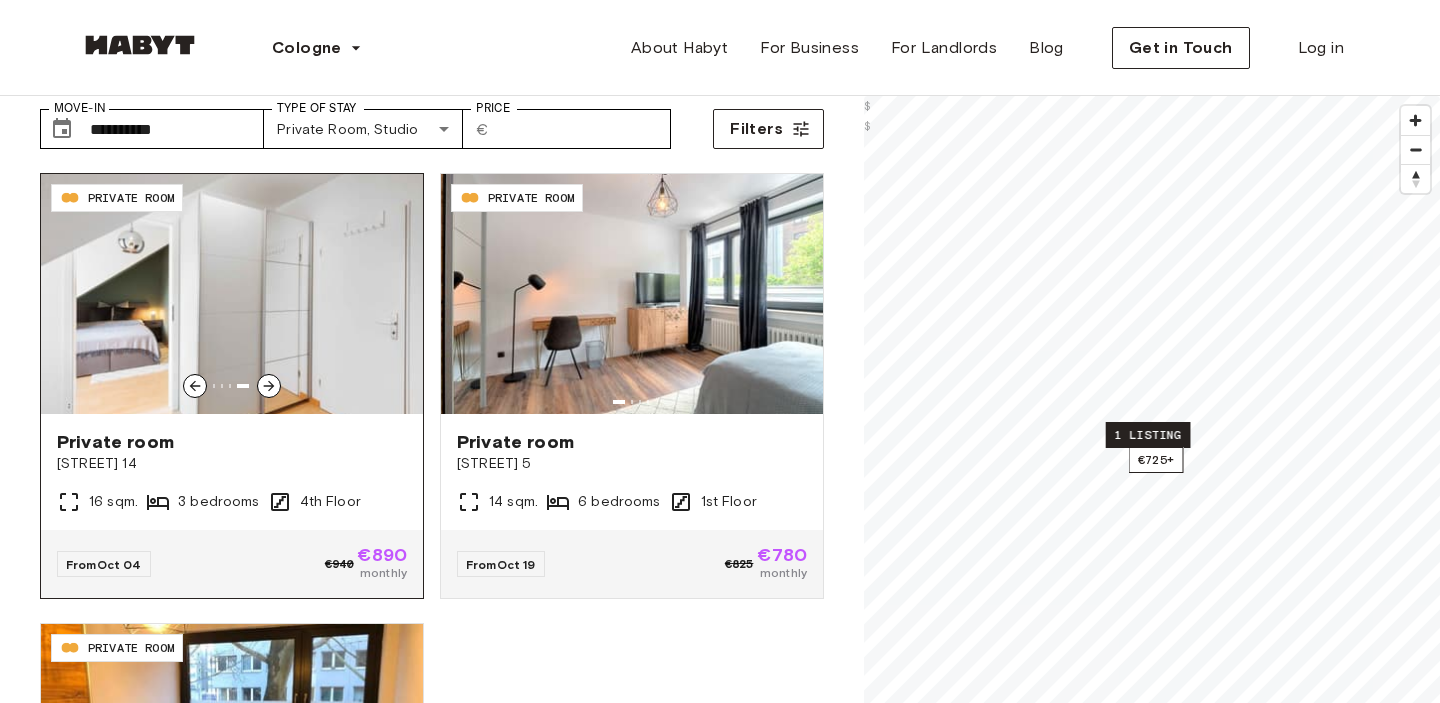 click at bounding box center [232, 294] 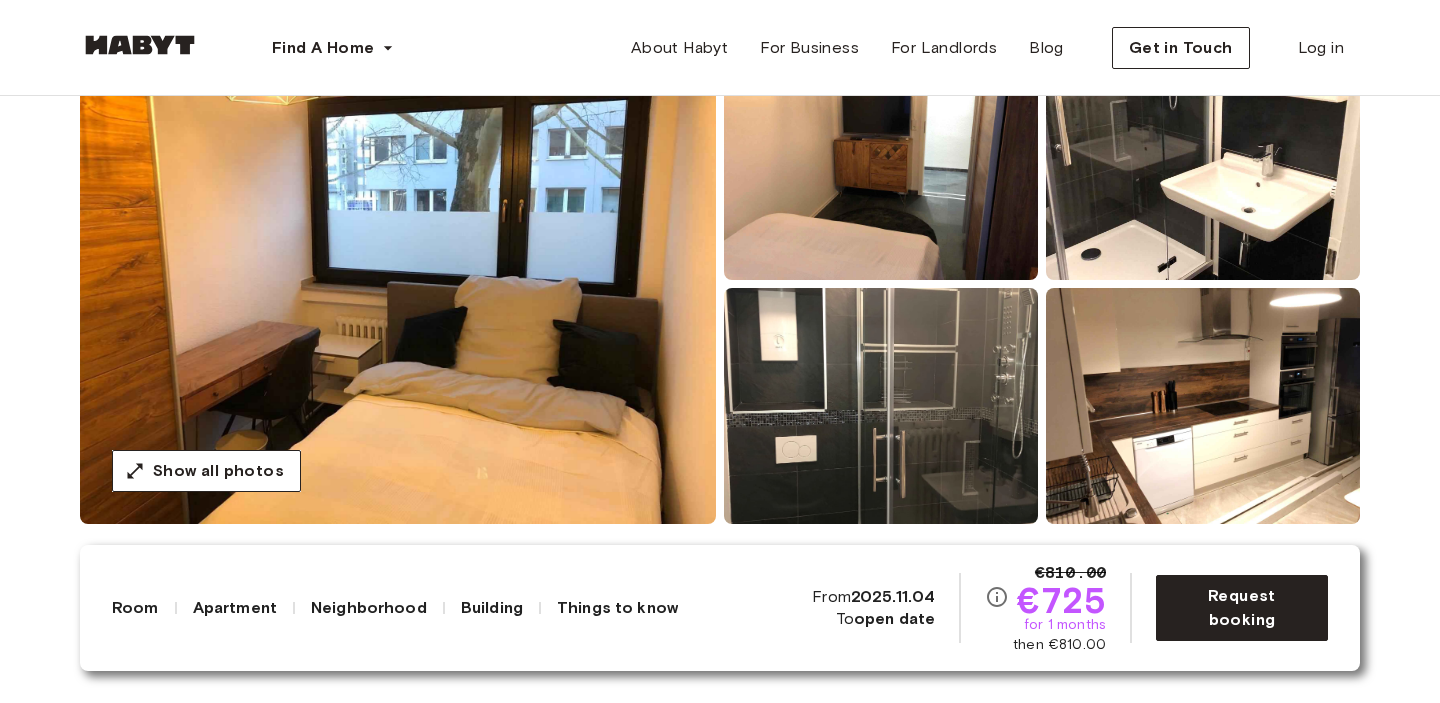 scroll, scrollTop: 226, scrollLeft: 0, axis: vertical 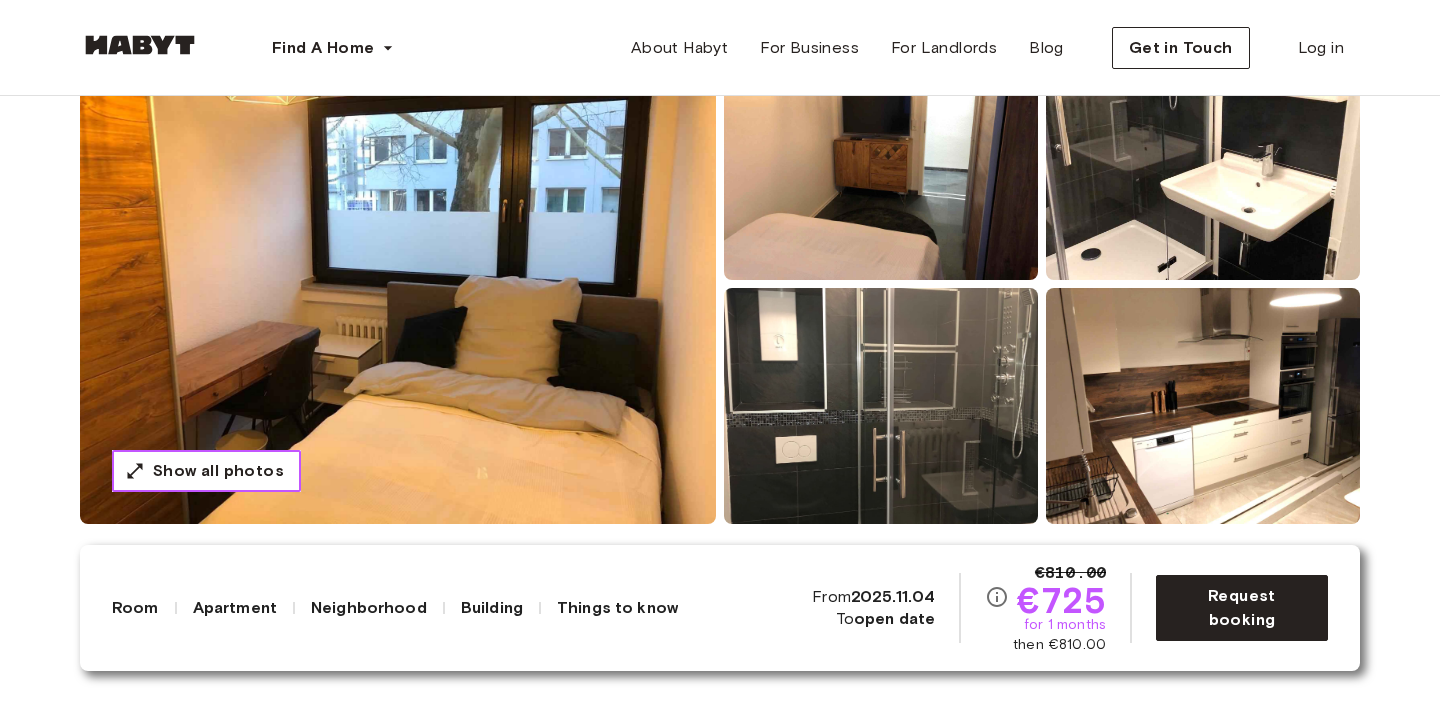 click on "Show all photos" at bounding box center (218, 471) 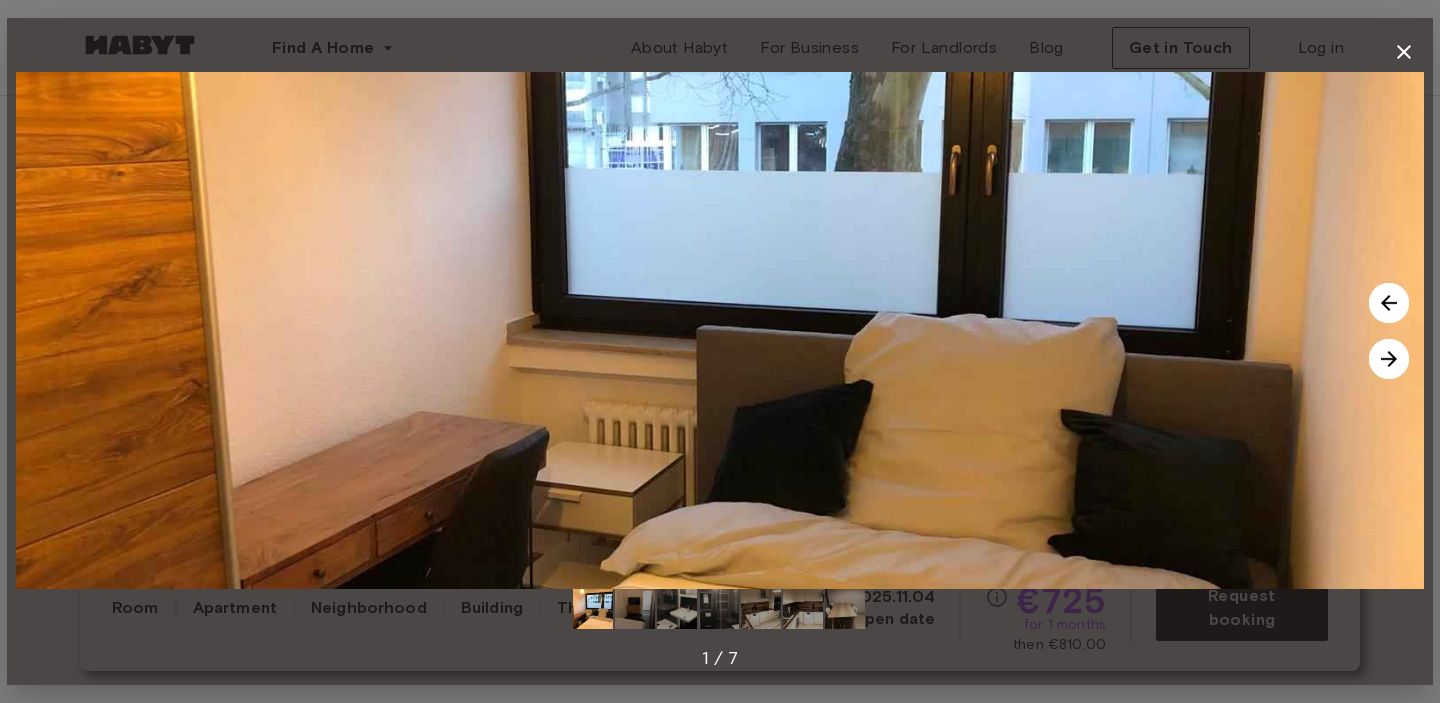 click at bounding box center [1389, 359] 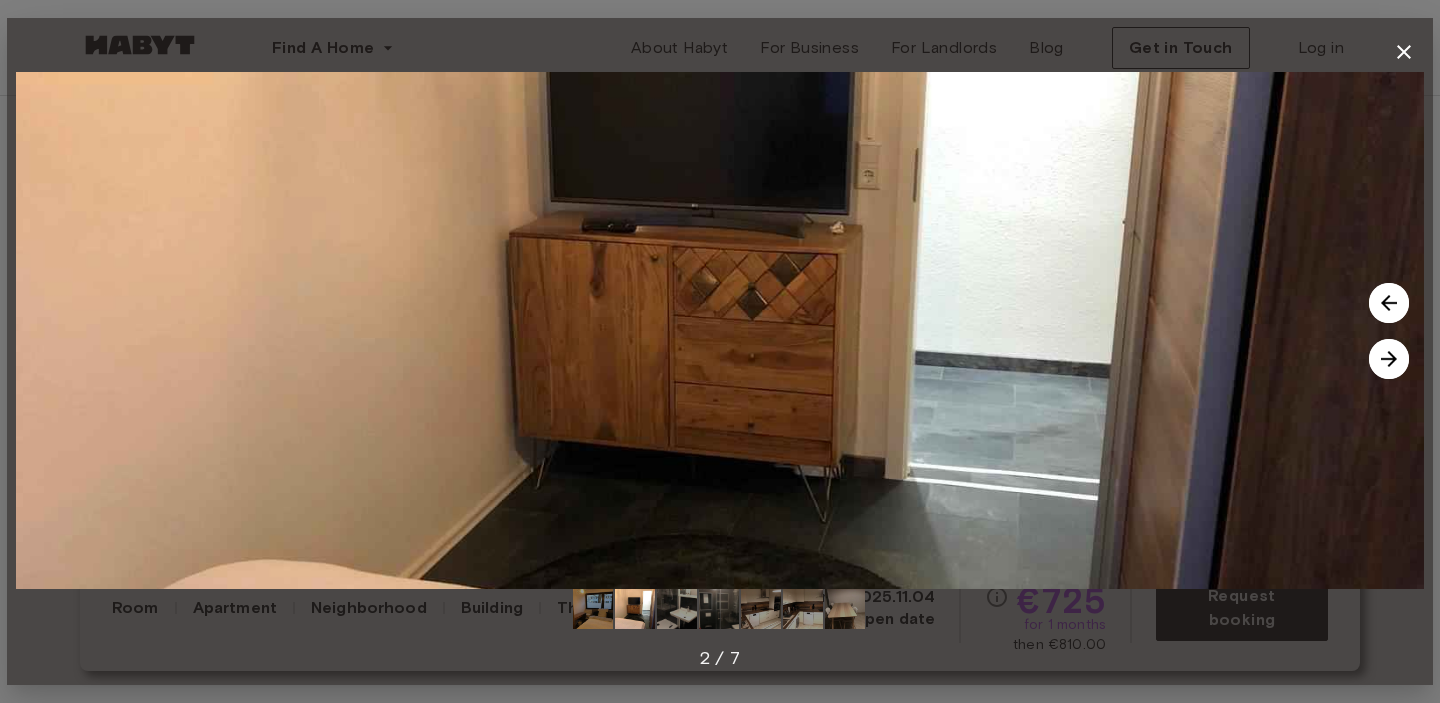 click at bounding box center [1389, 359] 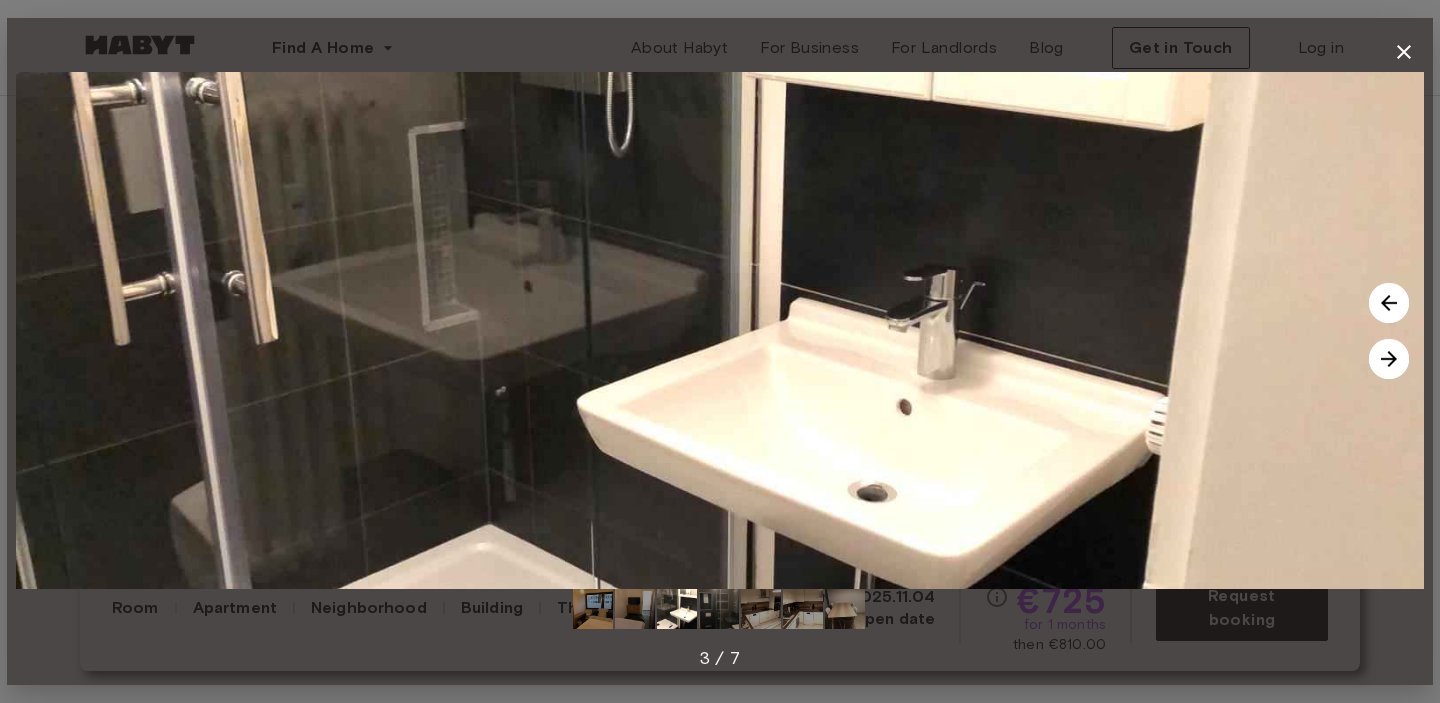 click at bounding box center [1389, 359] 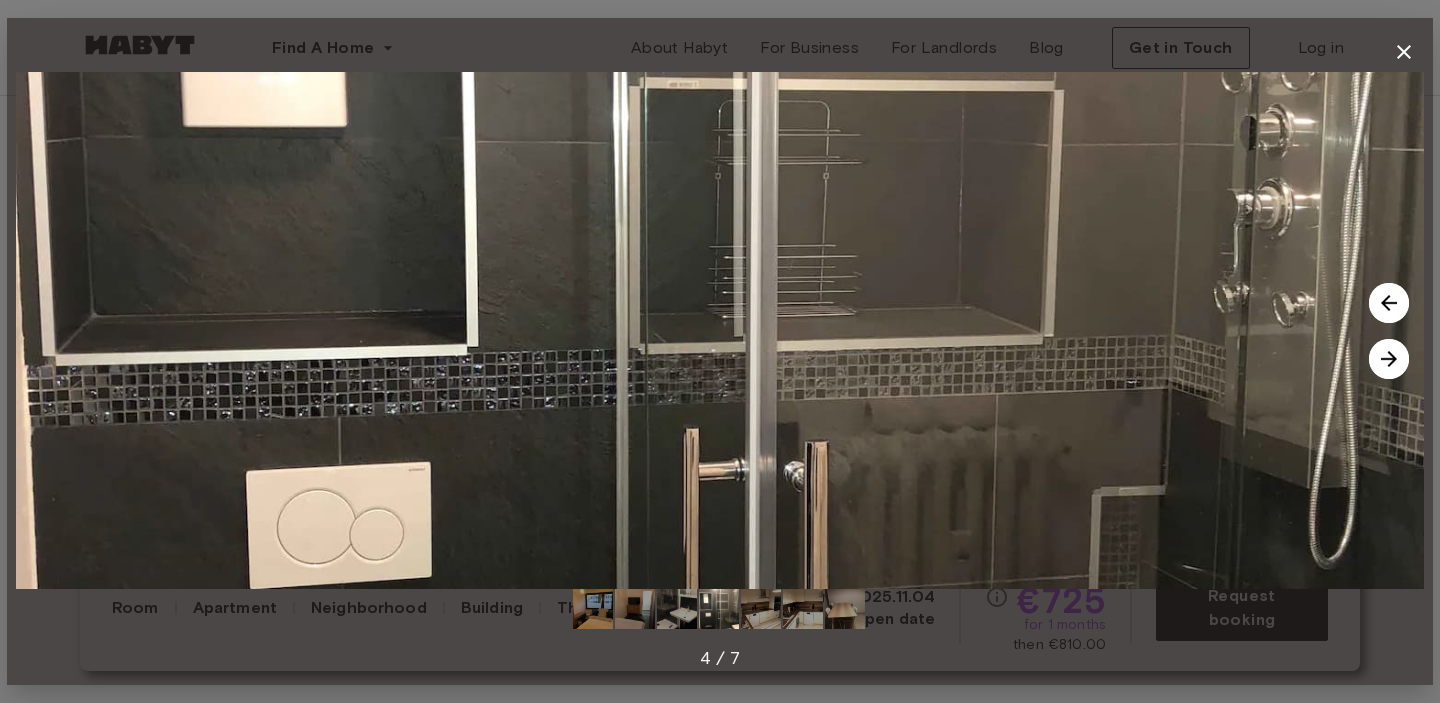 click at bounding box center (1389, 359) 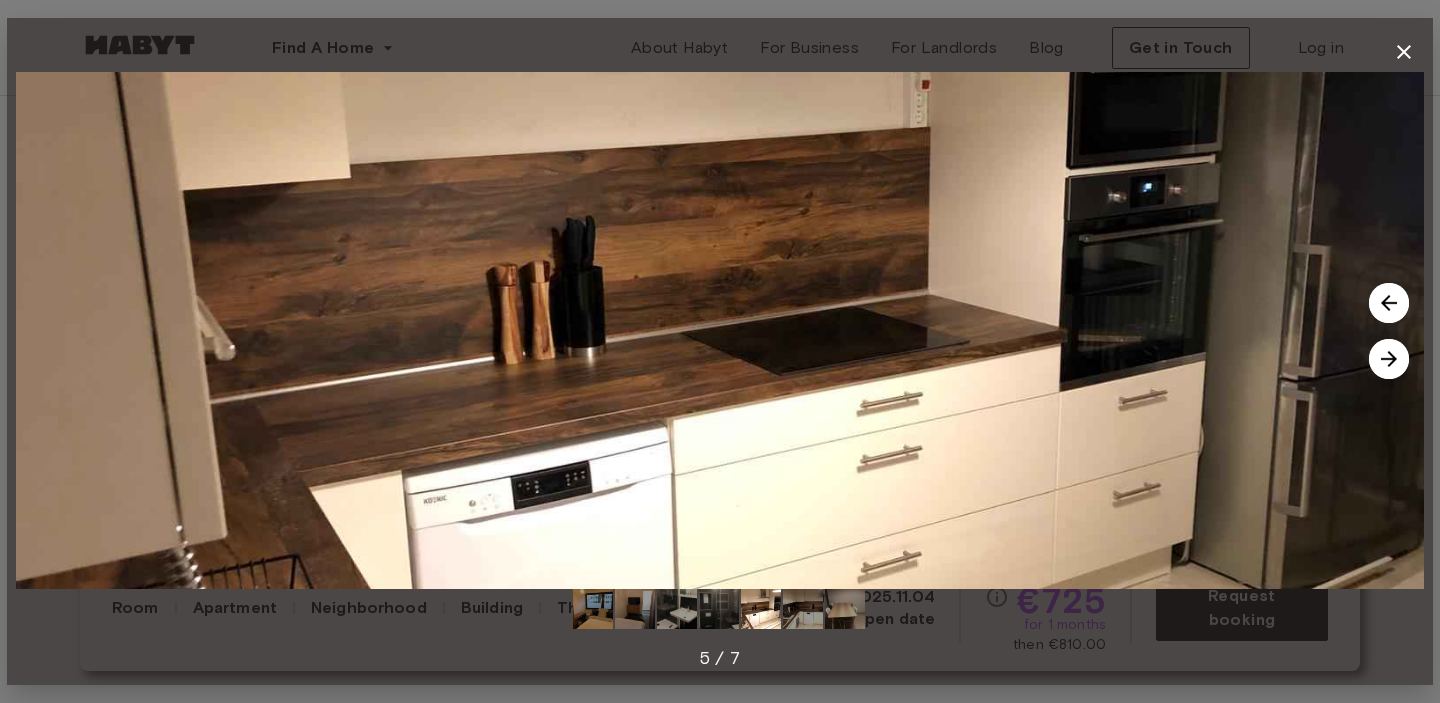 click at bounding box center [1389, 359] 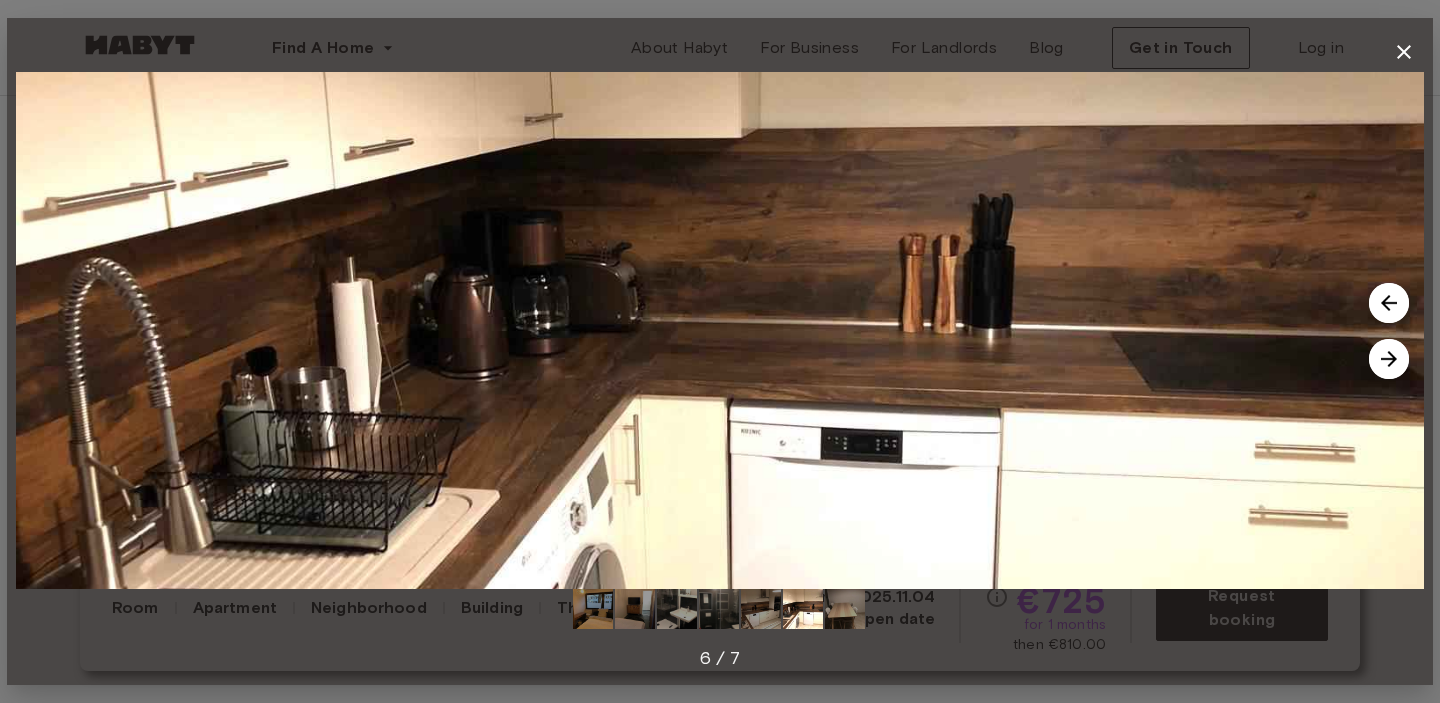 click at bounding box center (1389, 359) 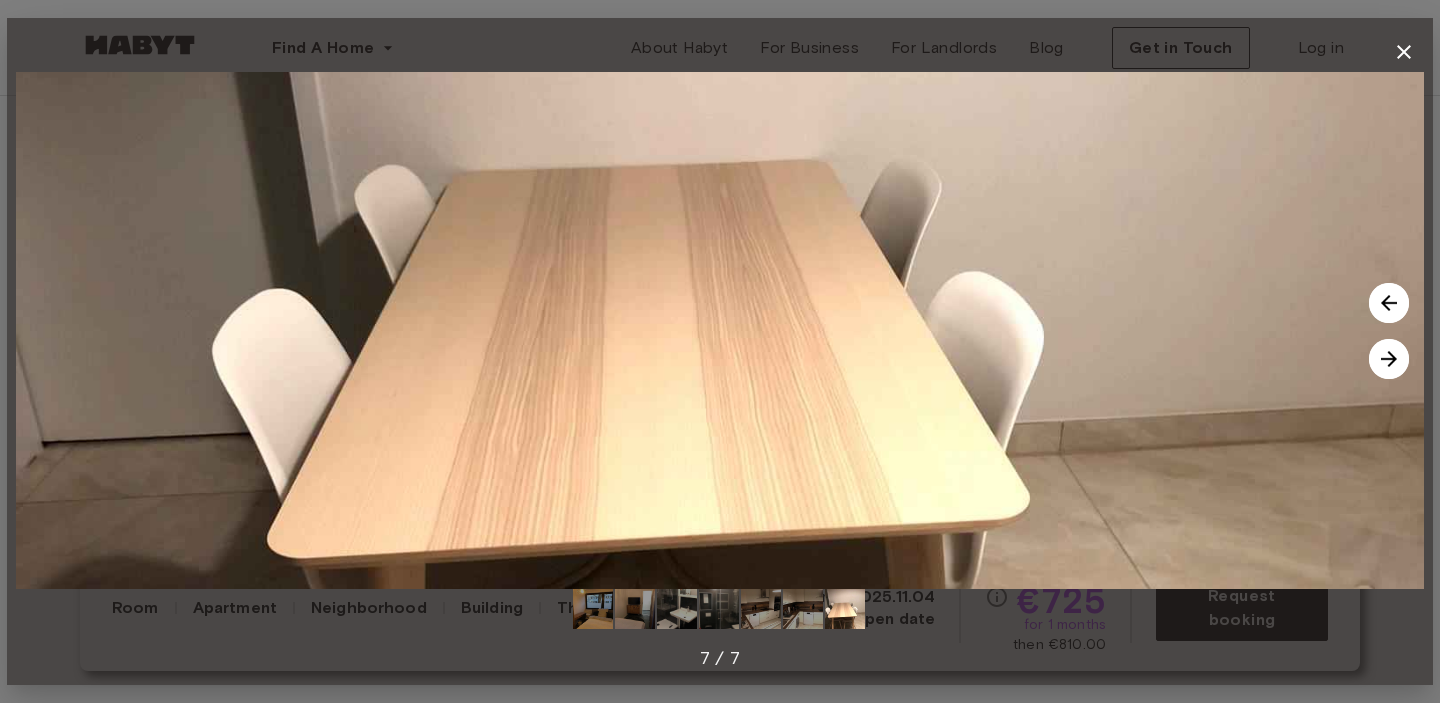 click at bounding box center [1389, 359] 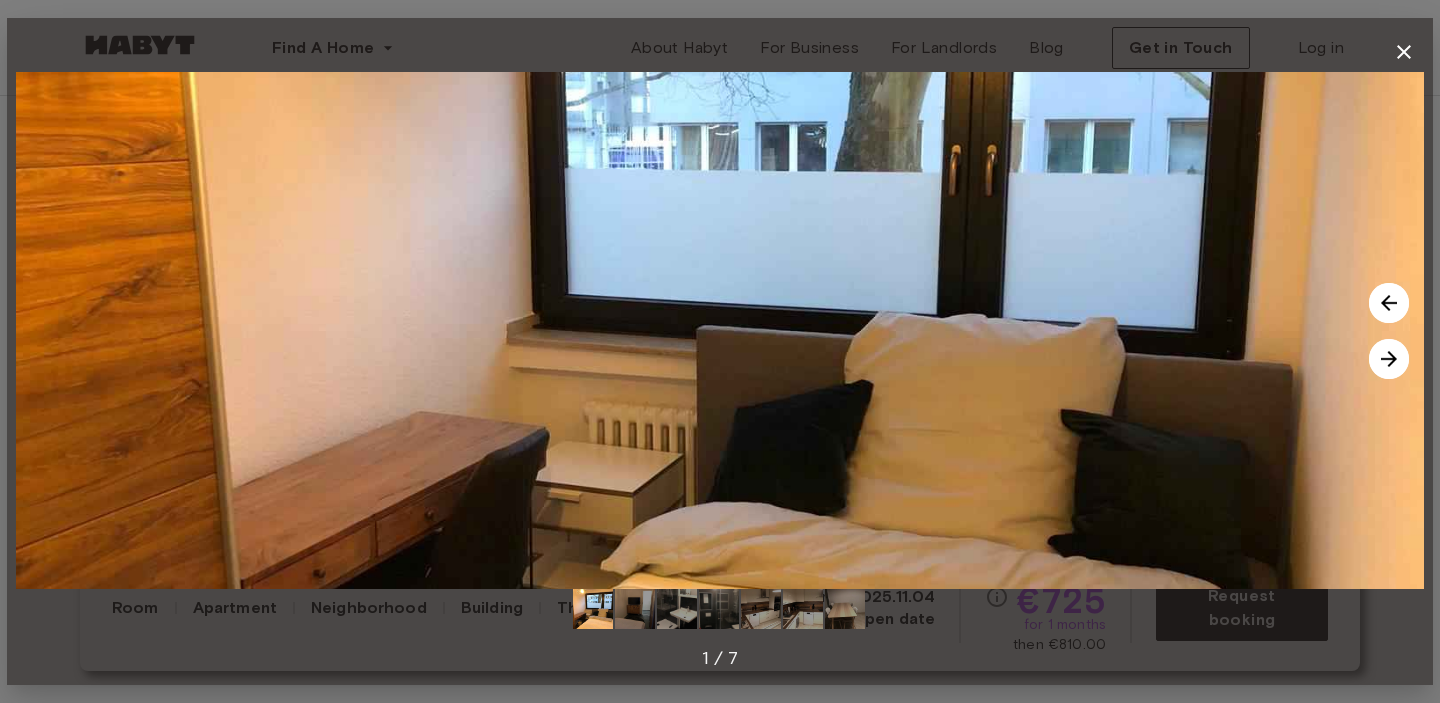 click at bounding box center (1389, 359) 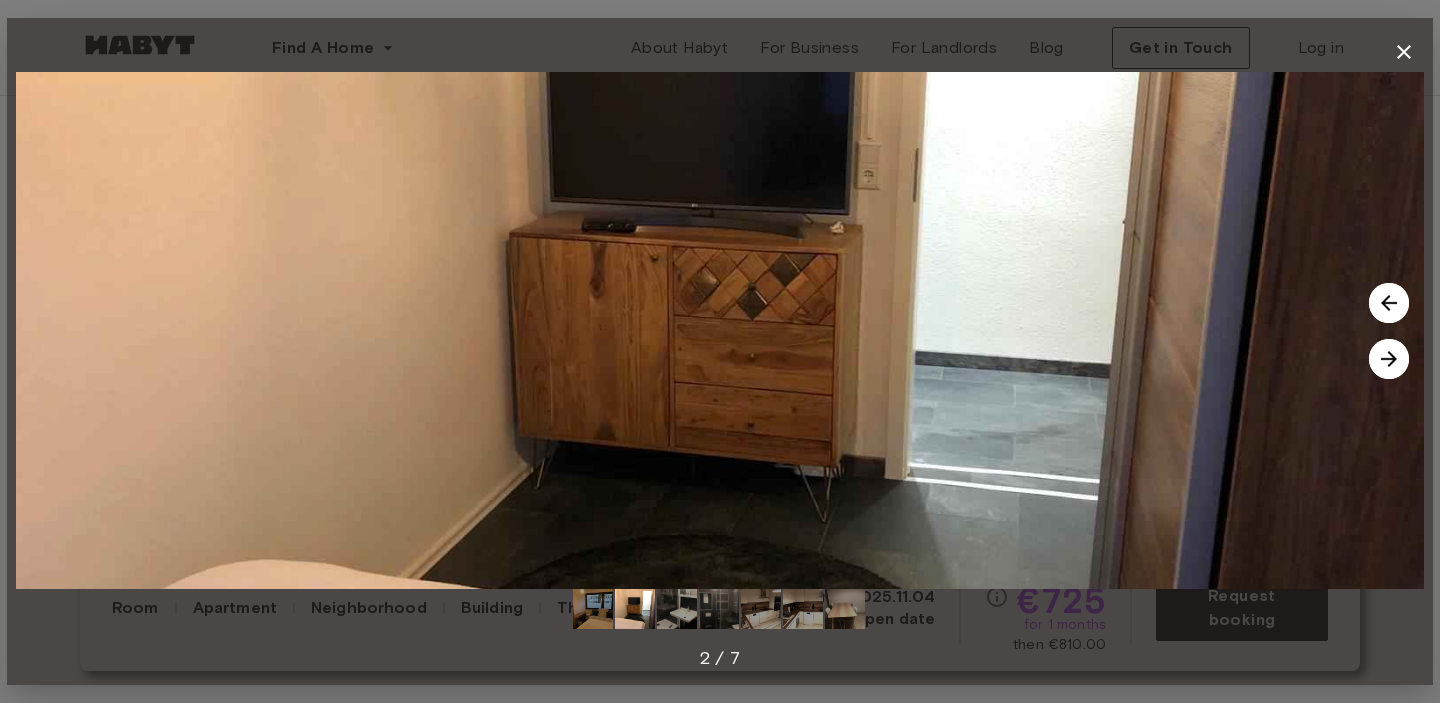 click at bounding box center [1389, 359] 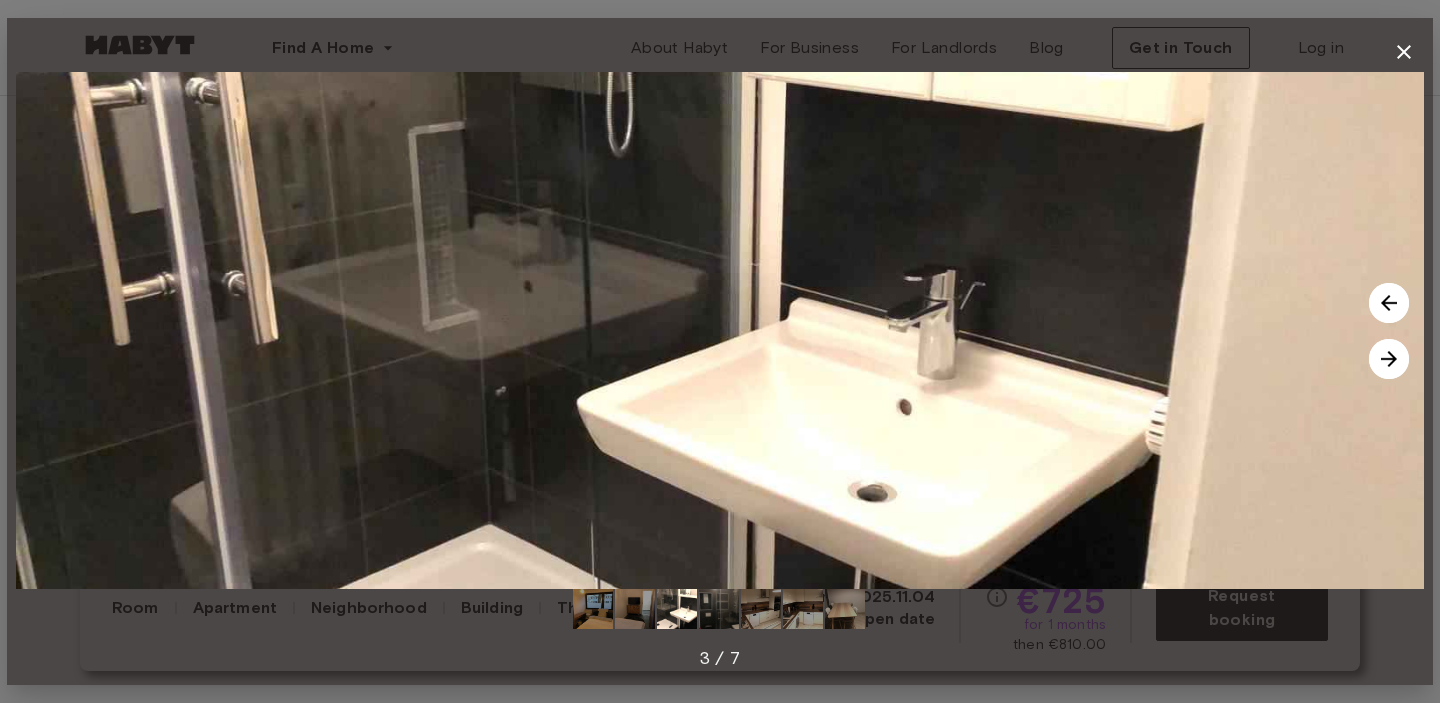 click 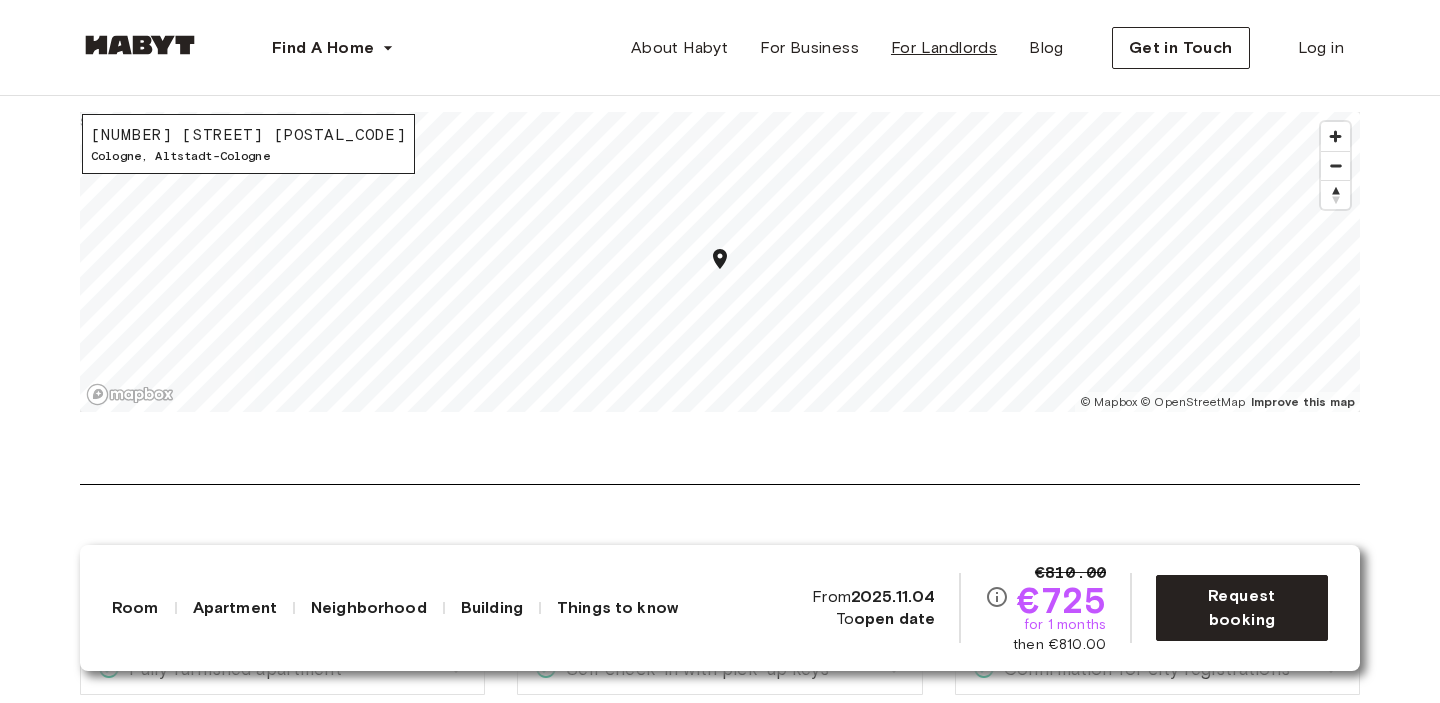 scroll, scrollTop: 1884, scrollLeft: 0, axis: vertical 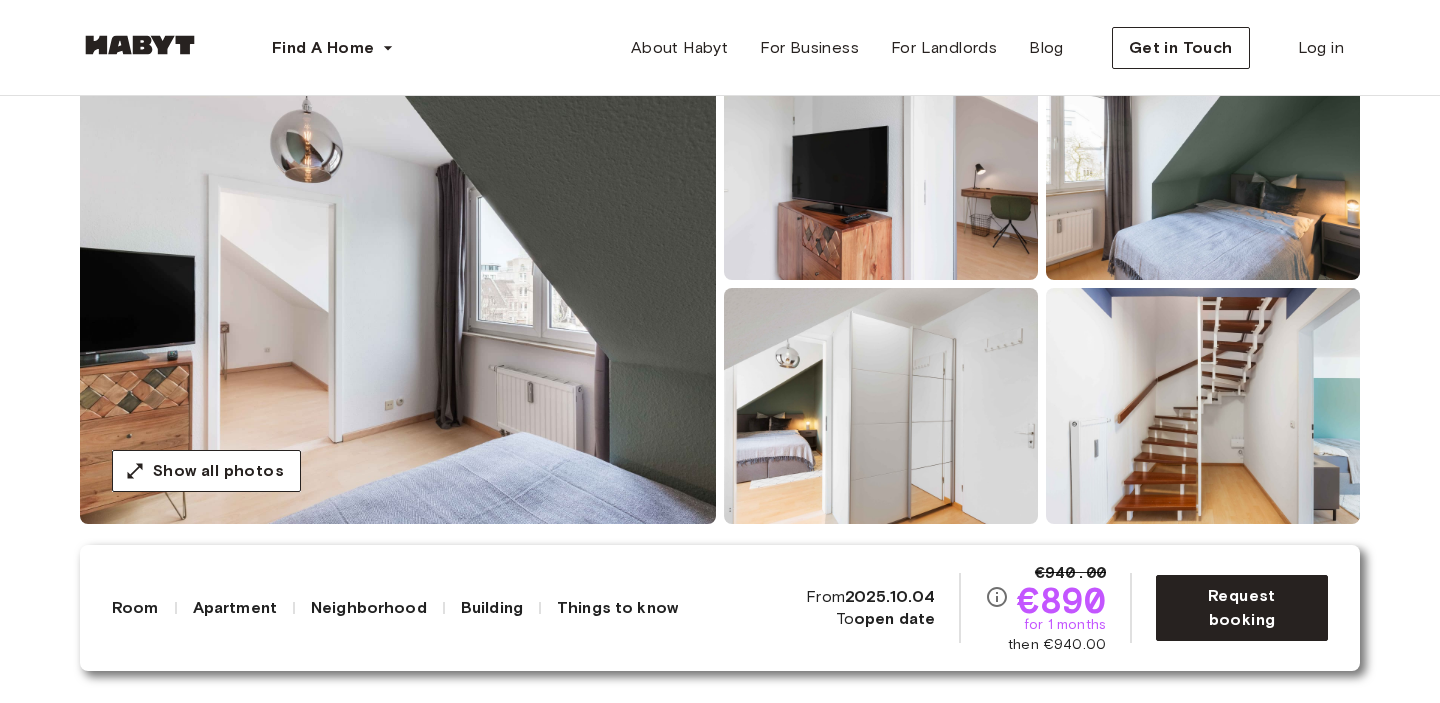 click at bounding box center [1203, 406] 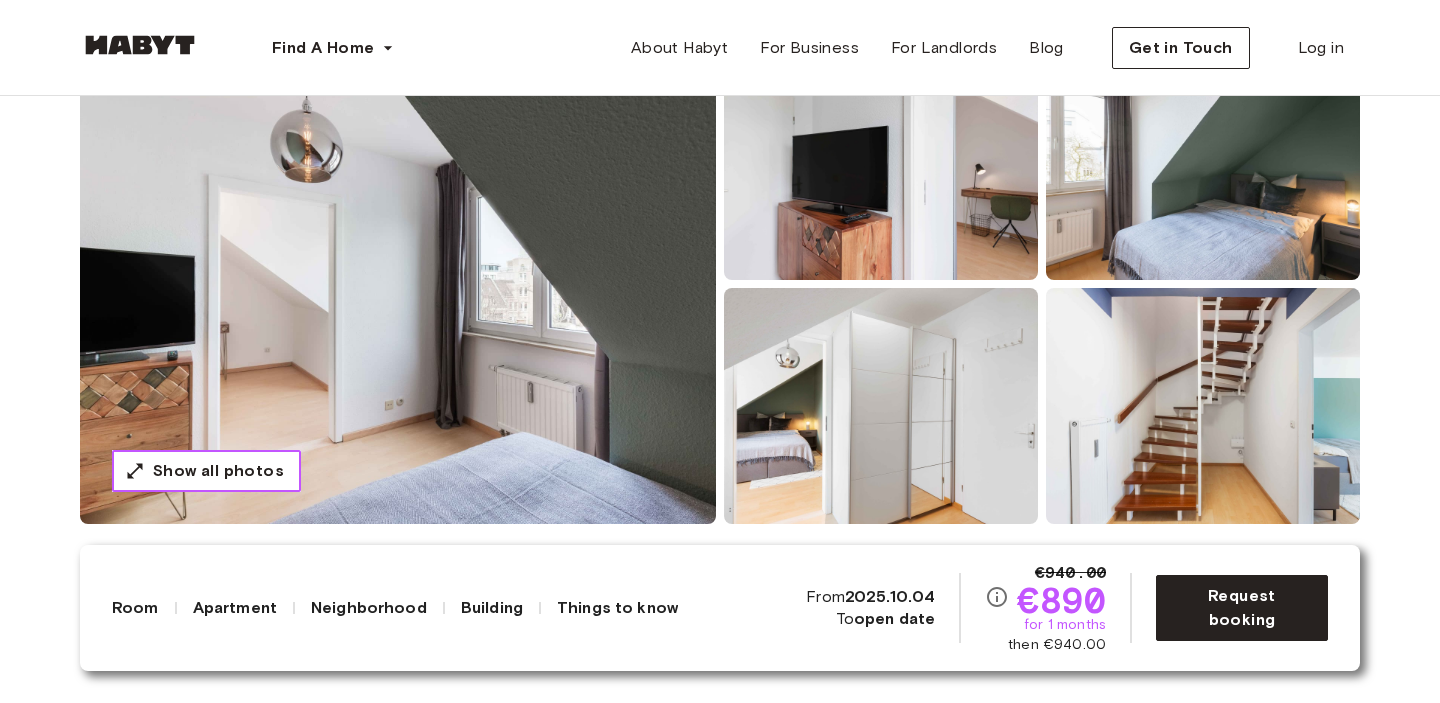 click on "Show all photos" at bounding box center [218, 471] 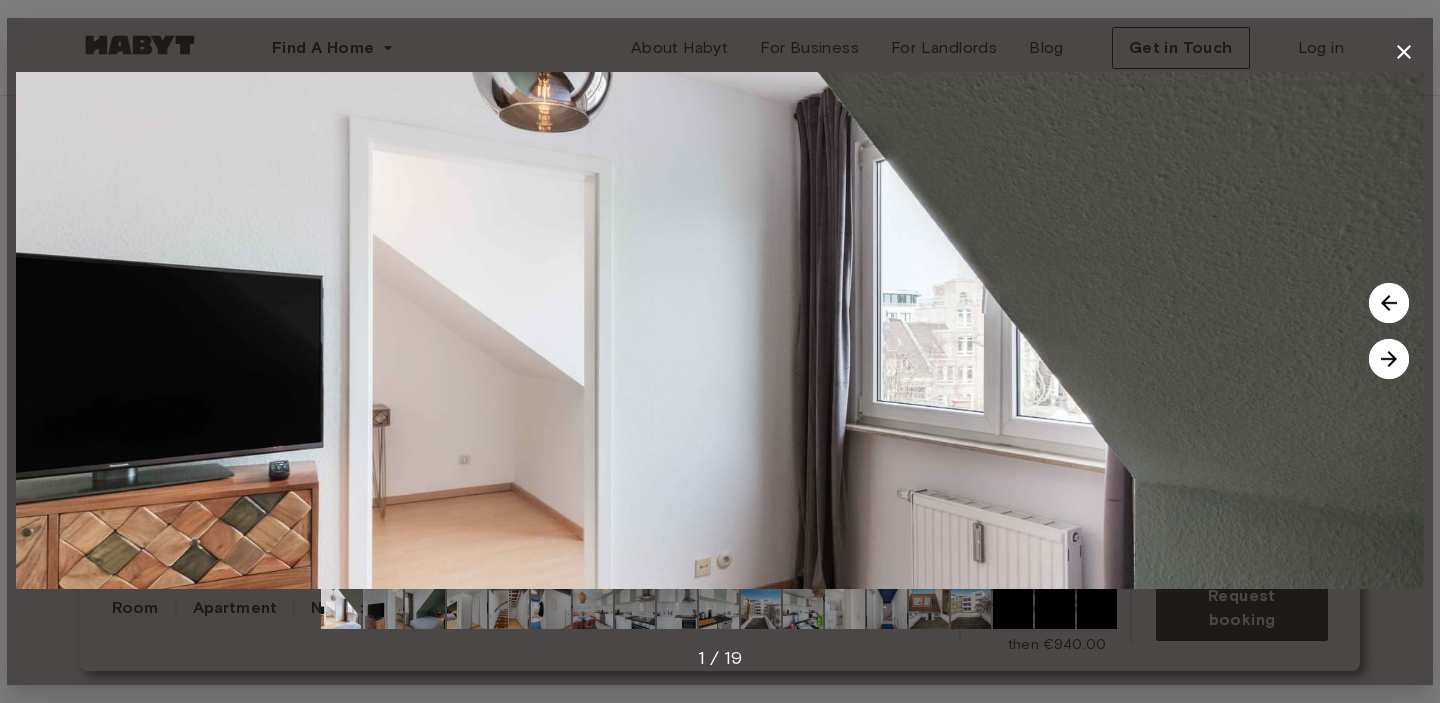 click at bounding box center (1389, 359) 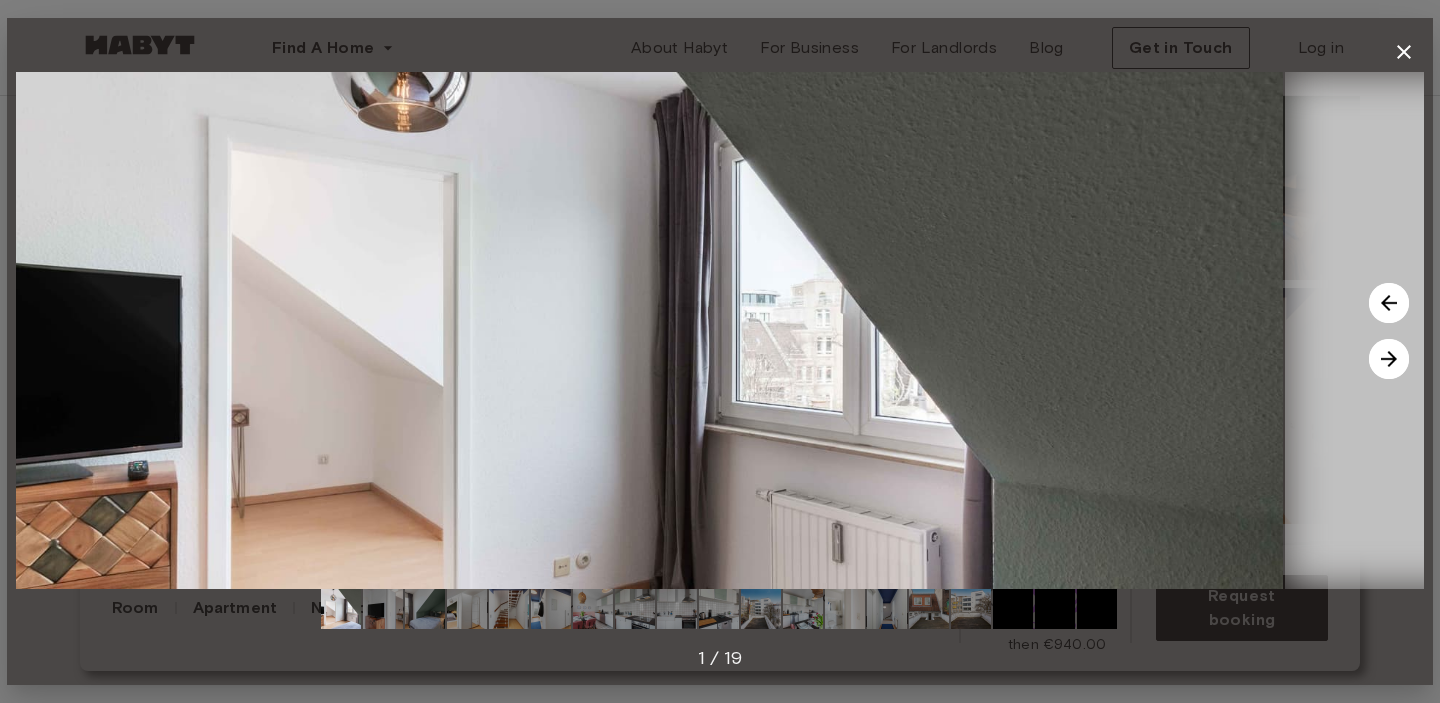 click at bounding box center [1389, 359] 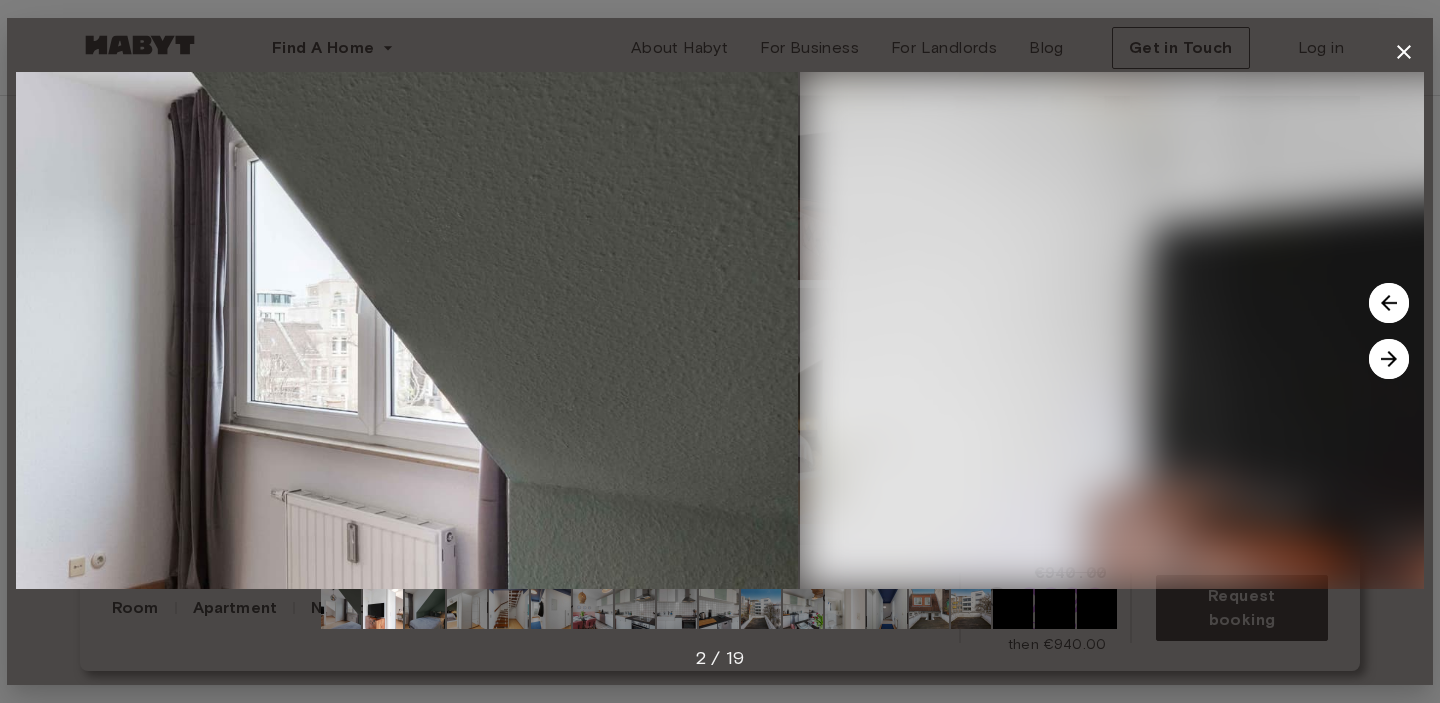 click at bounding box center [1389, 359] 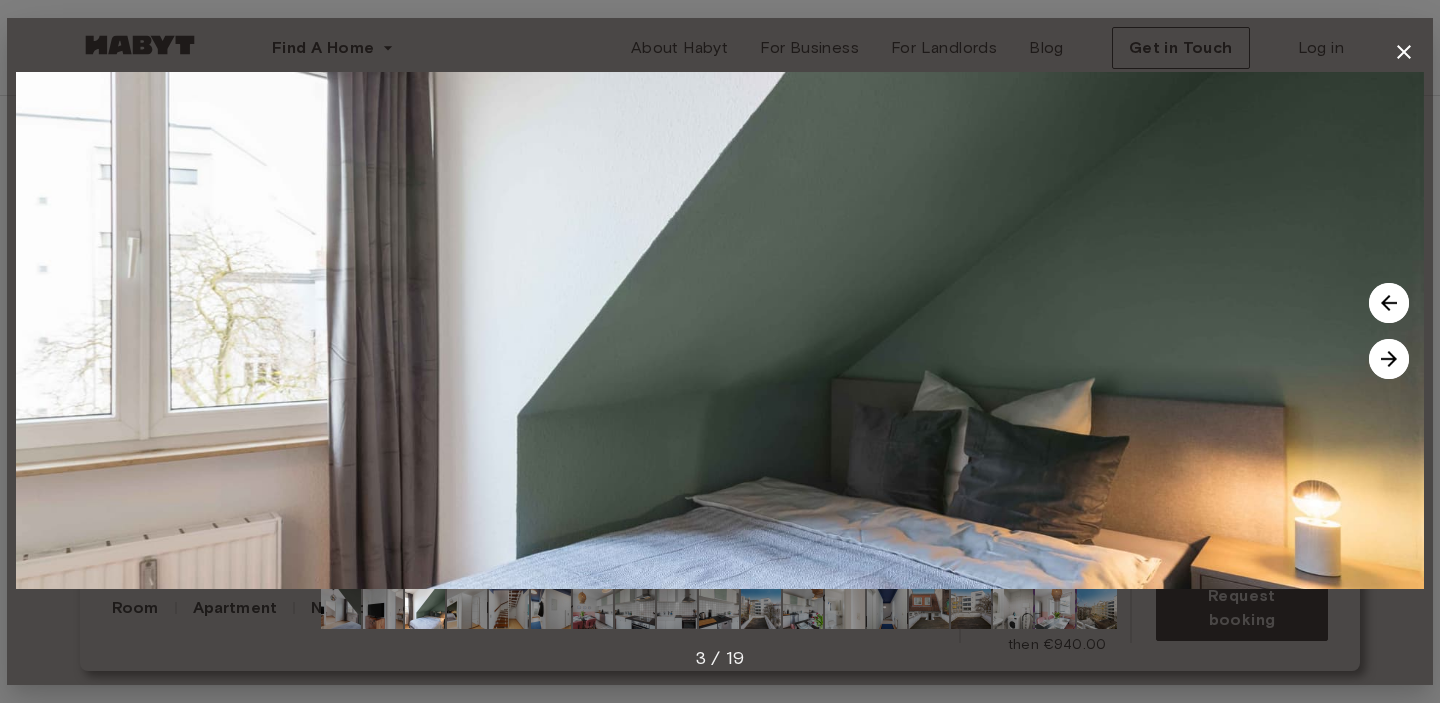 click at bounding box center (1389, 359) 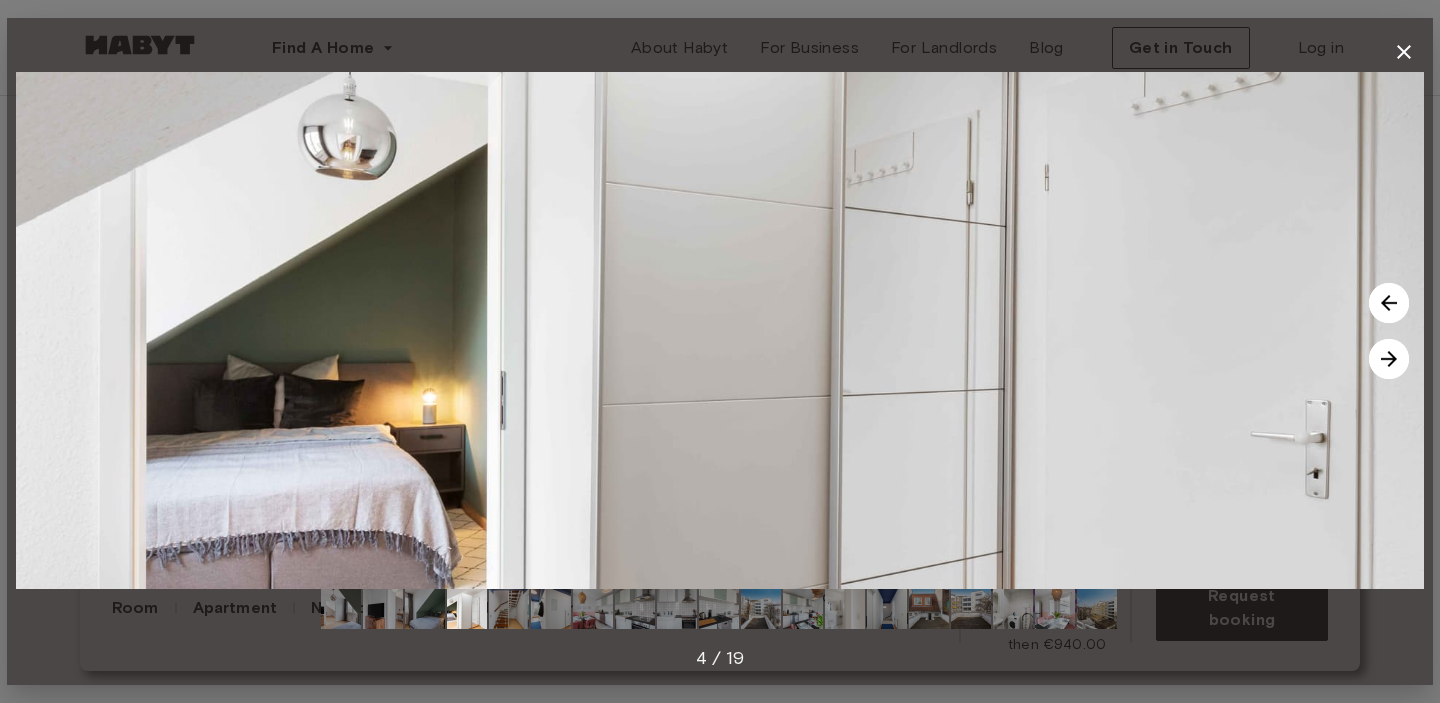 click at bounding box center [1389, 359] 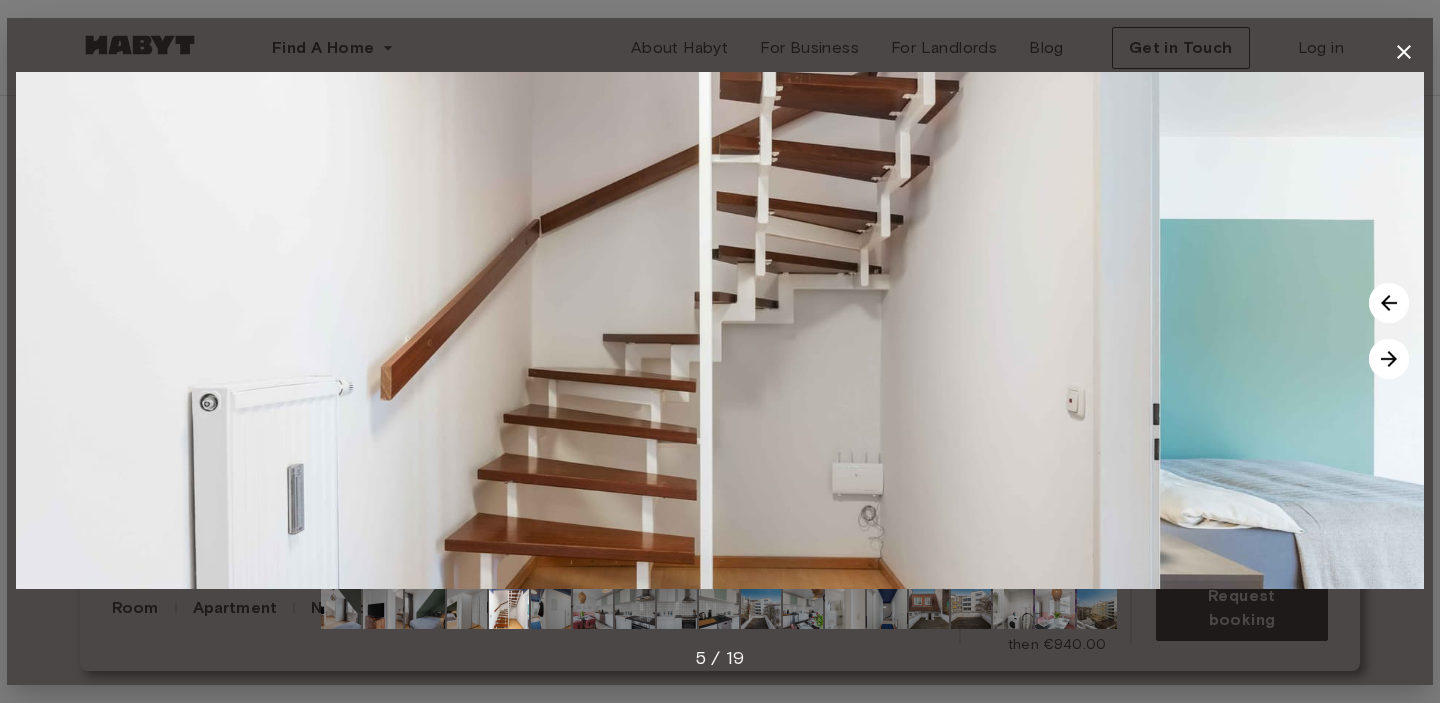 click at bounding box center [1389, 359] 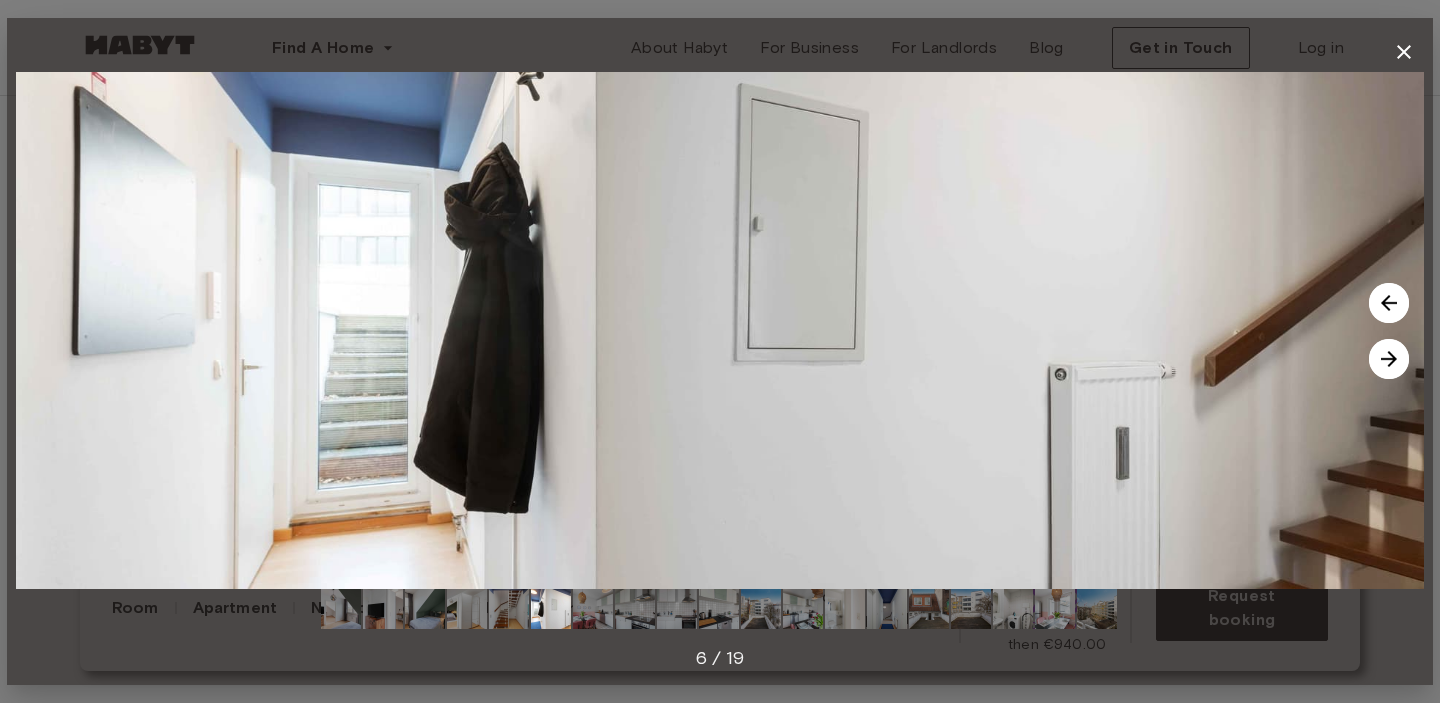 click at bounding box center (1389, 359) 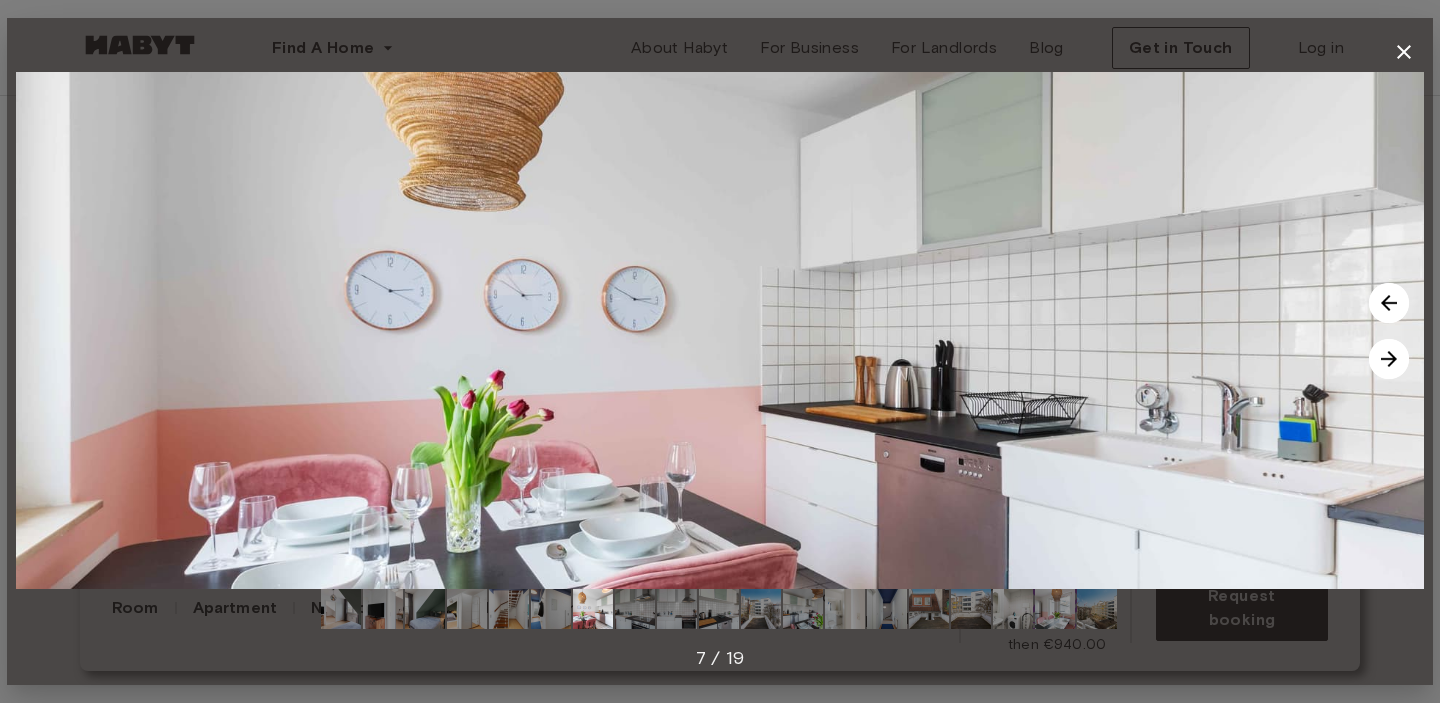 click at bounding box center (1389, 359) 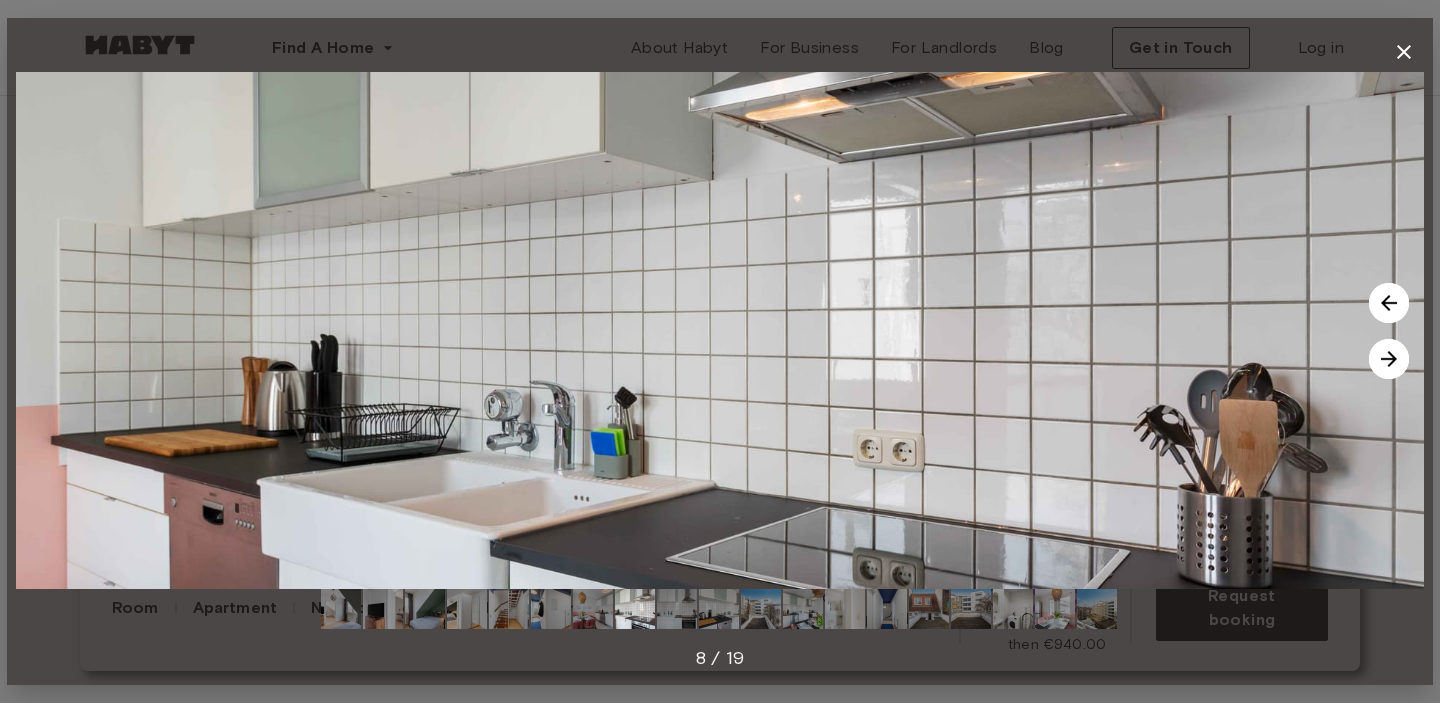 click at bounding box center (1389, 359) 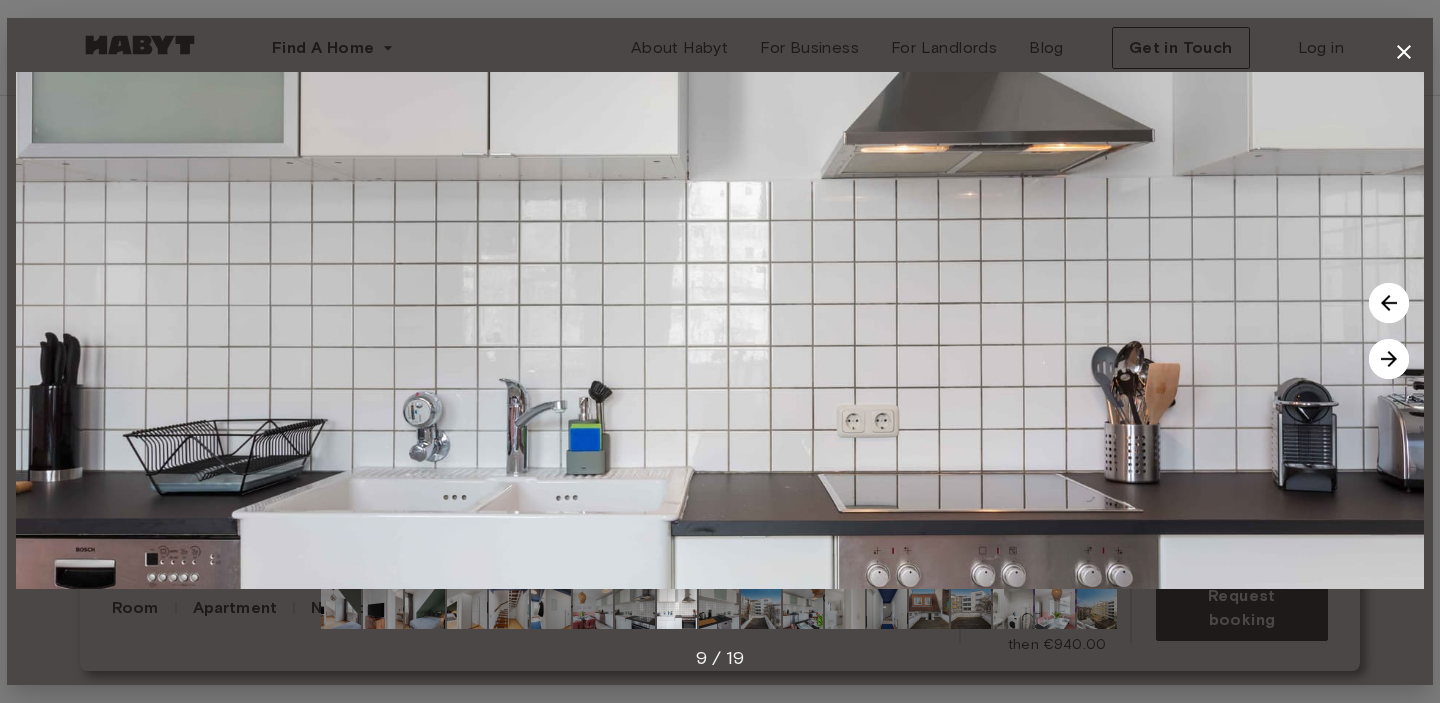 click at bounding box center (1389, 359) 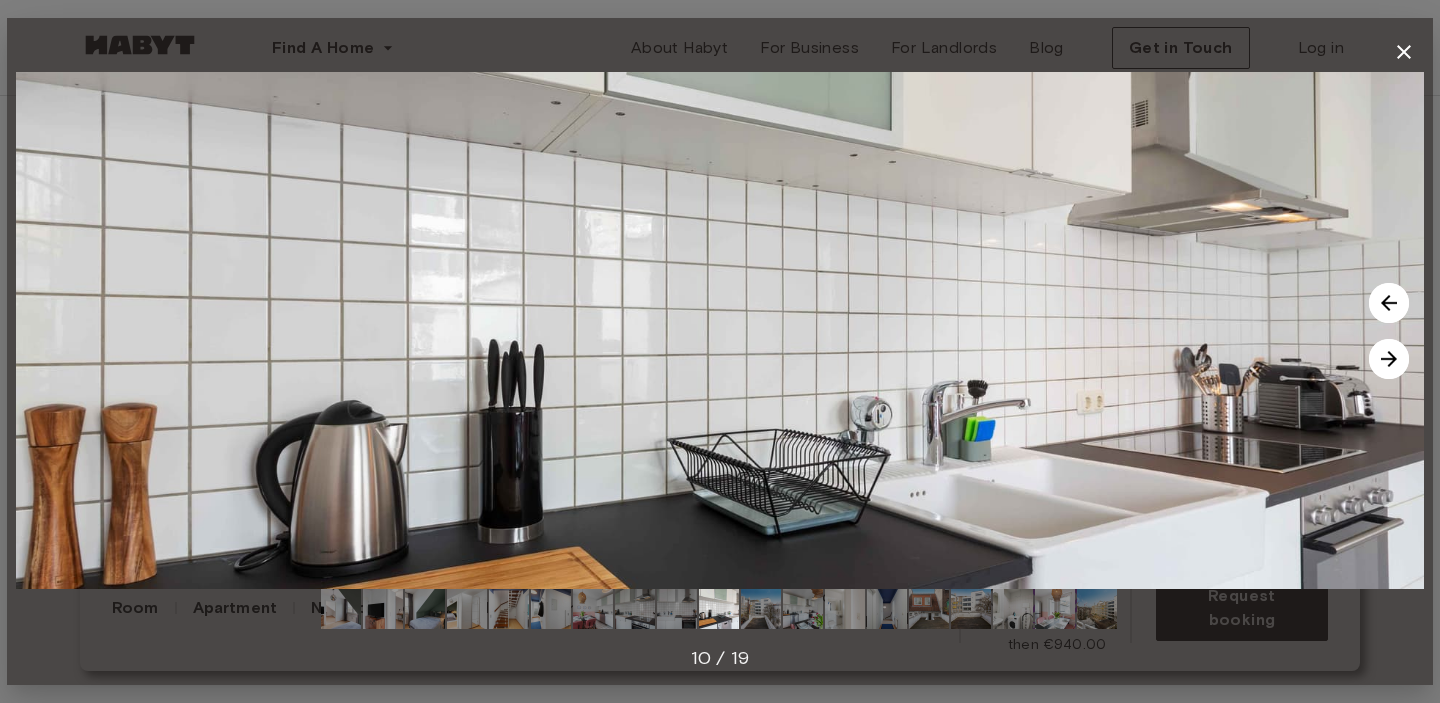 click at bounding box center [1389, 359] 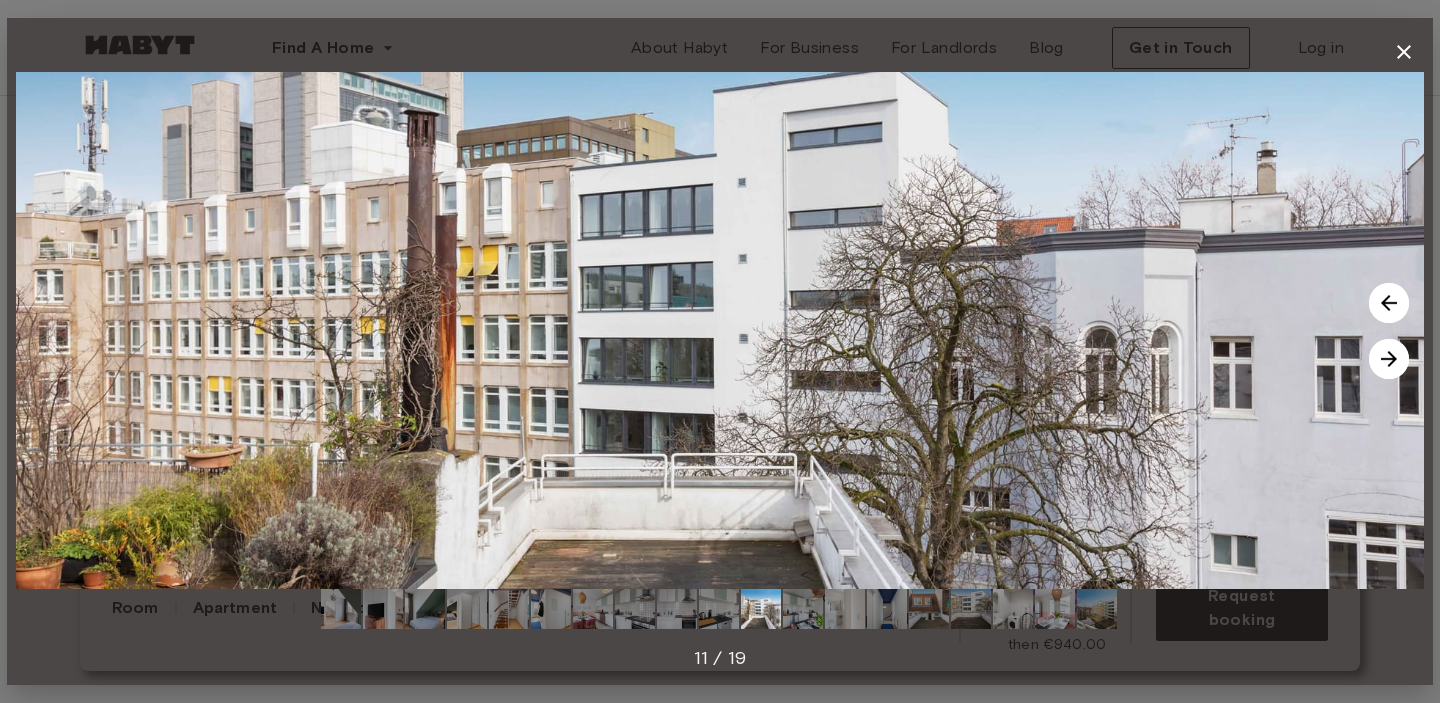 click at bounding box center [1389, 359] 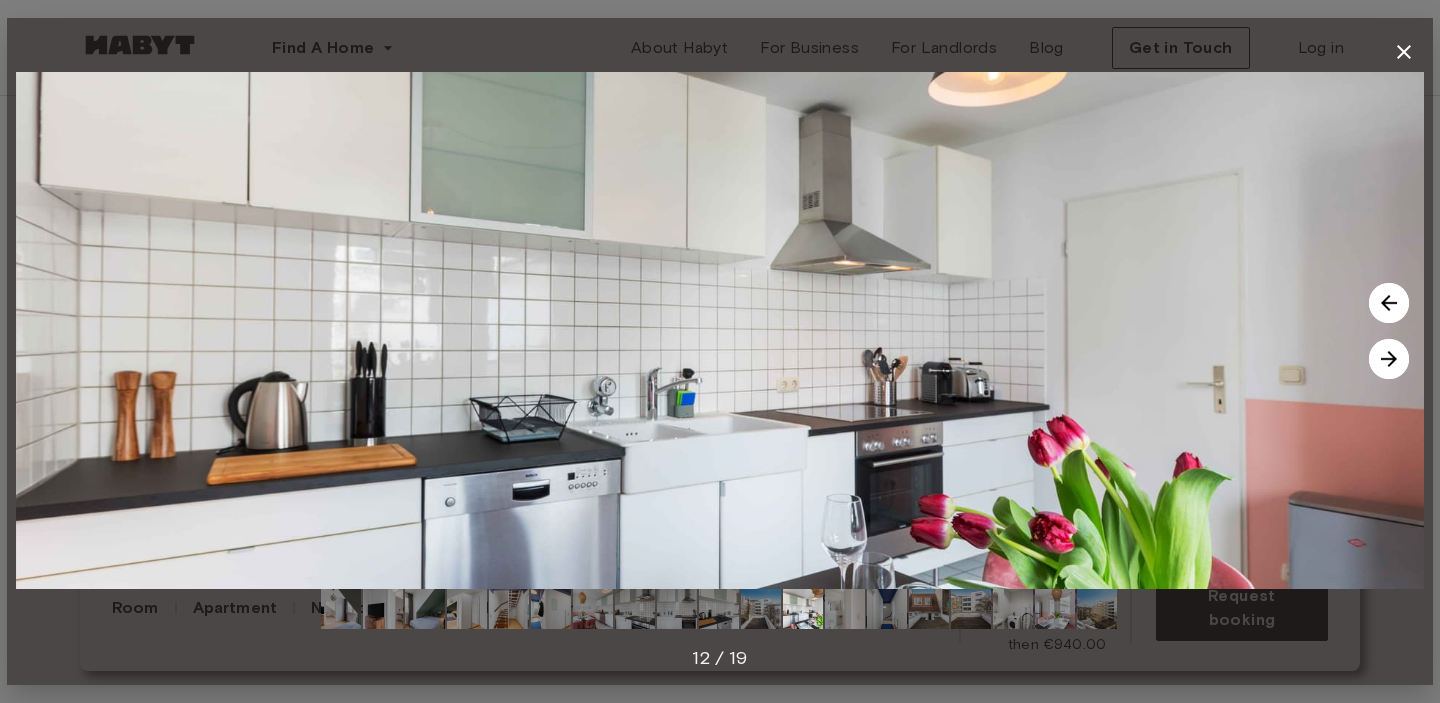 click at bounding box center [1389, 359] 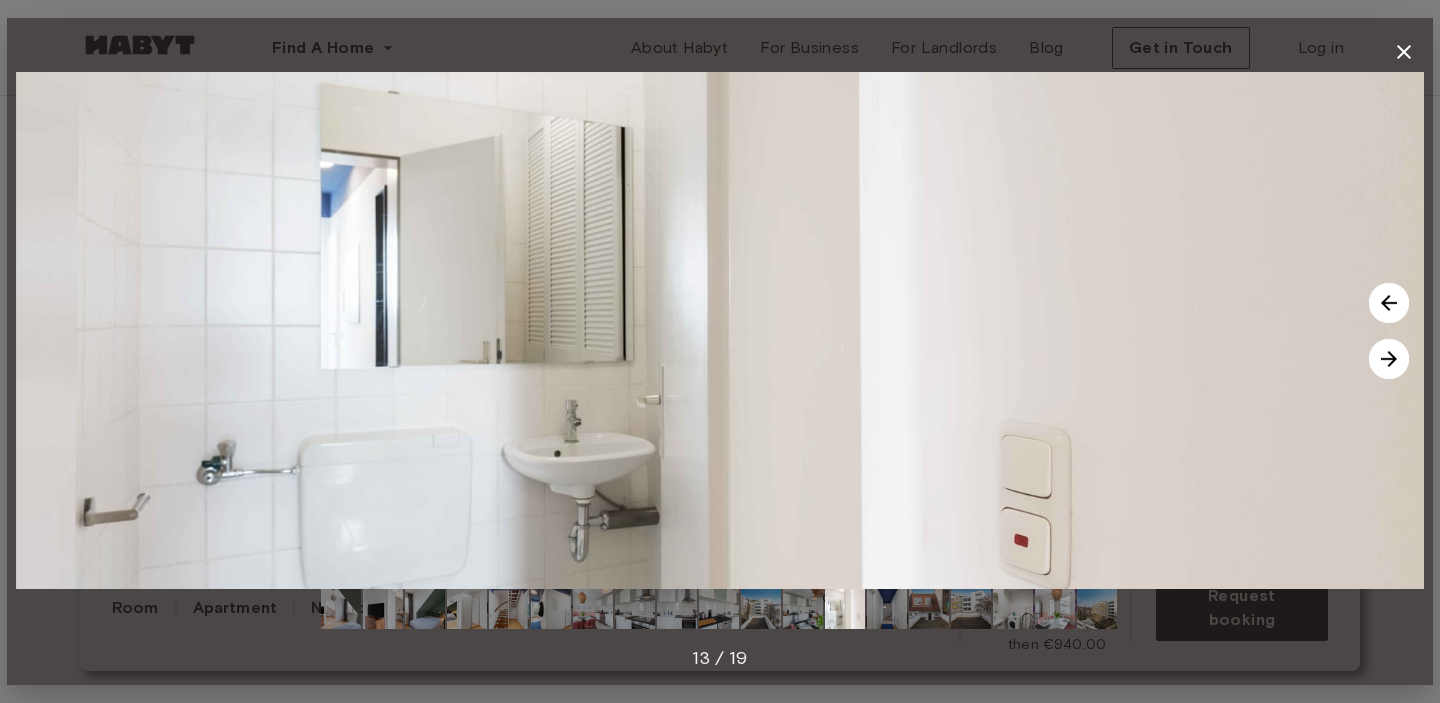 click at bounding box center (1389, 359) 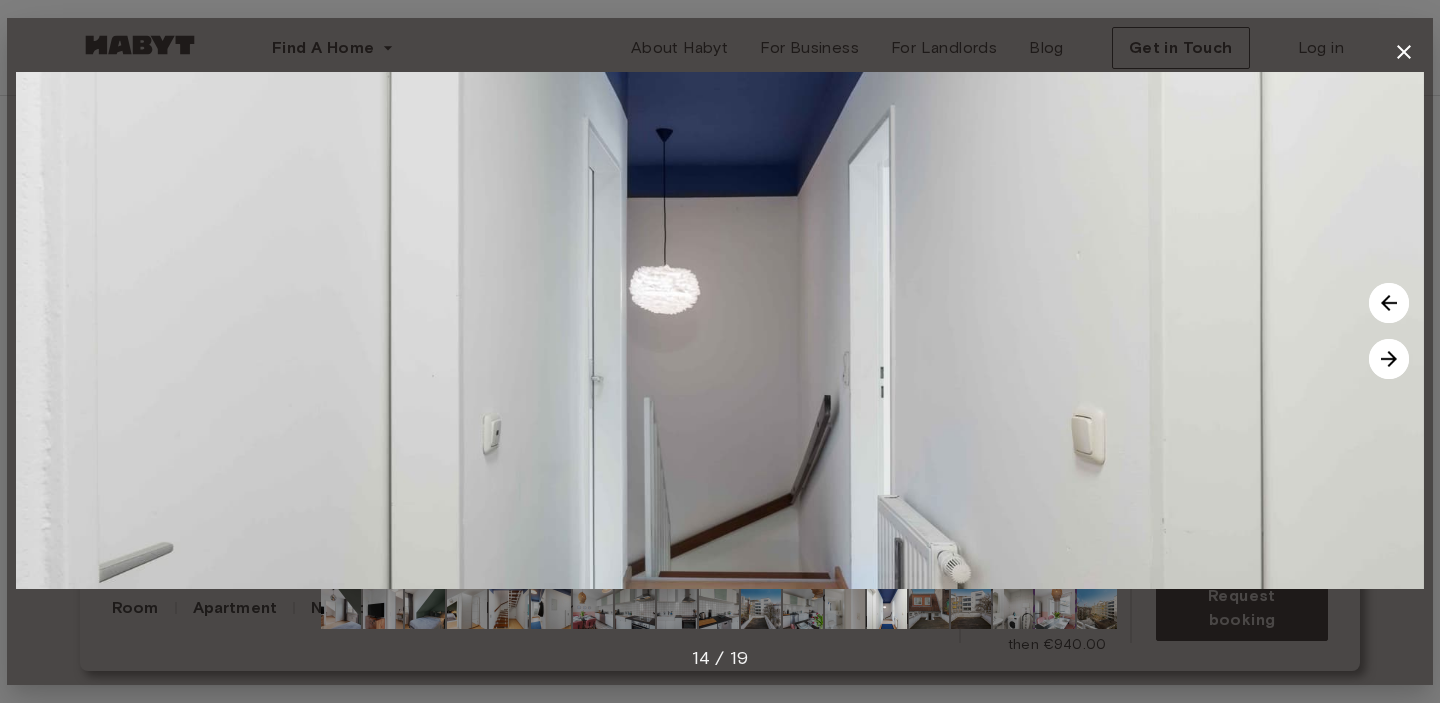 click at bounding box center [1389, 359] 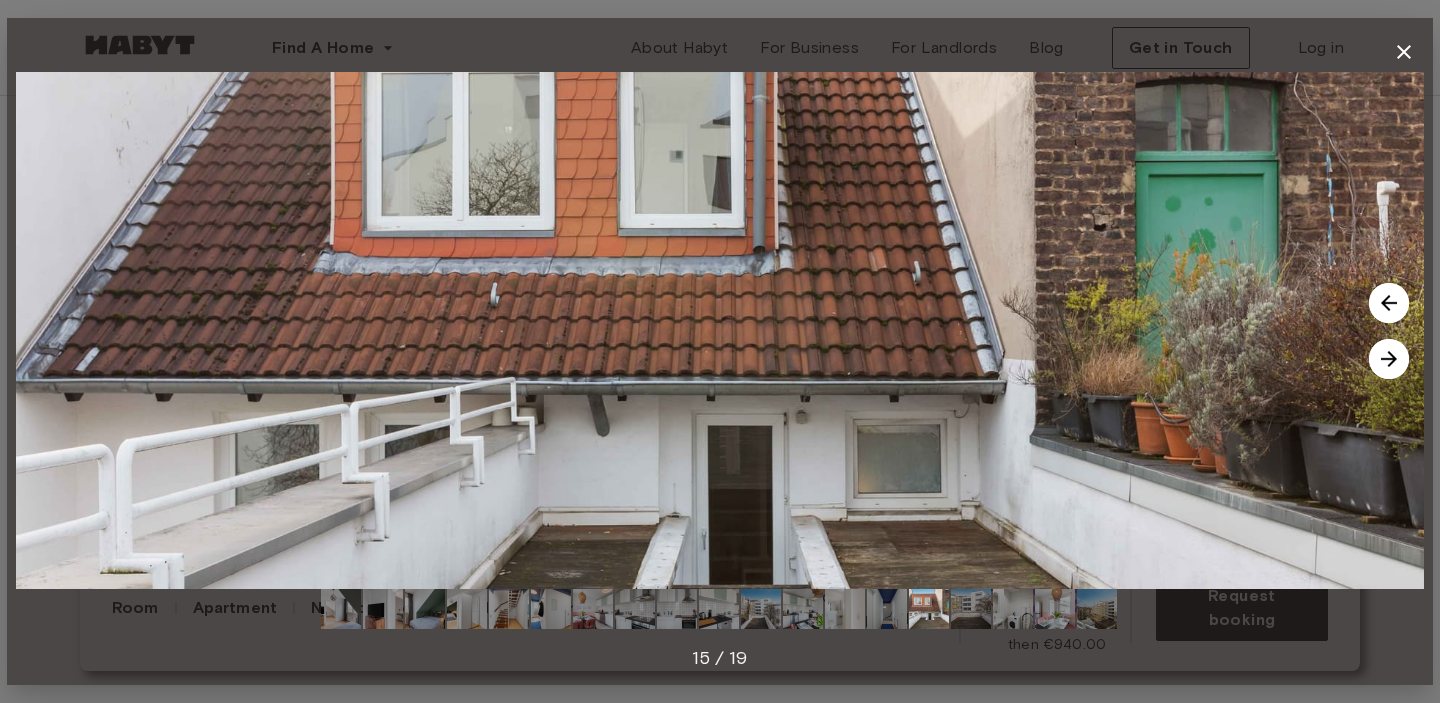 click at bounding box center (1389, 359) 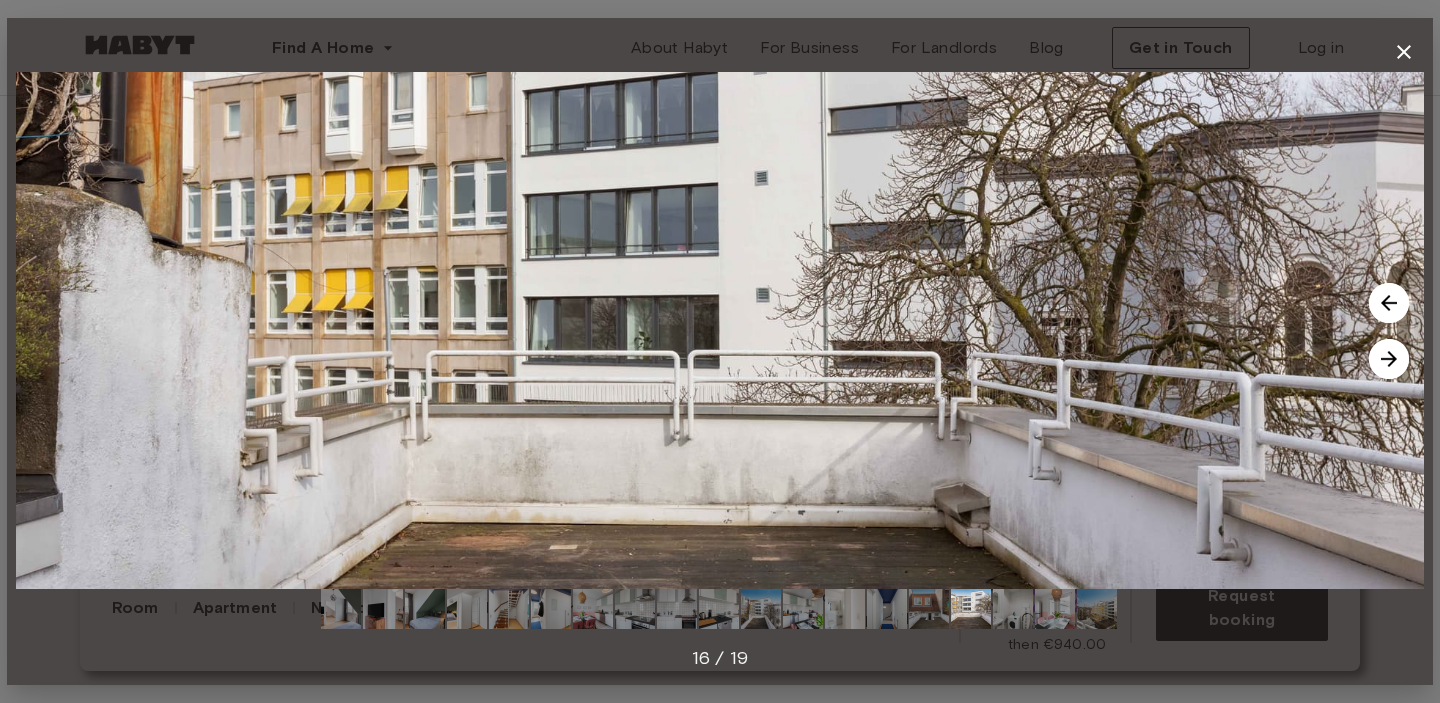 click at bounding box center (1389, 359) 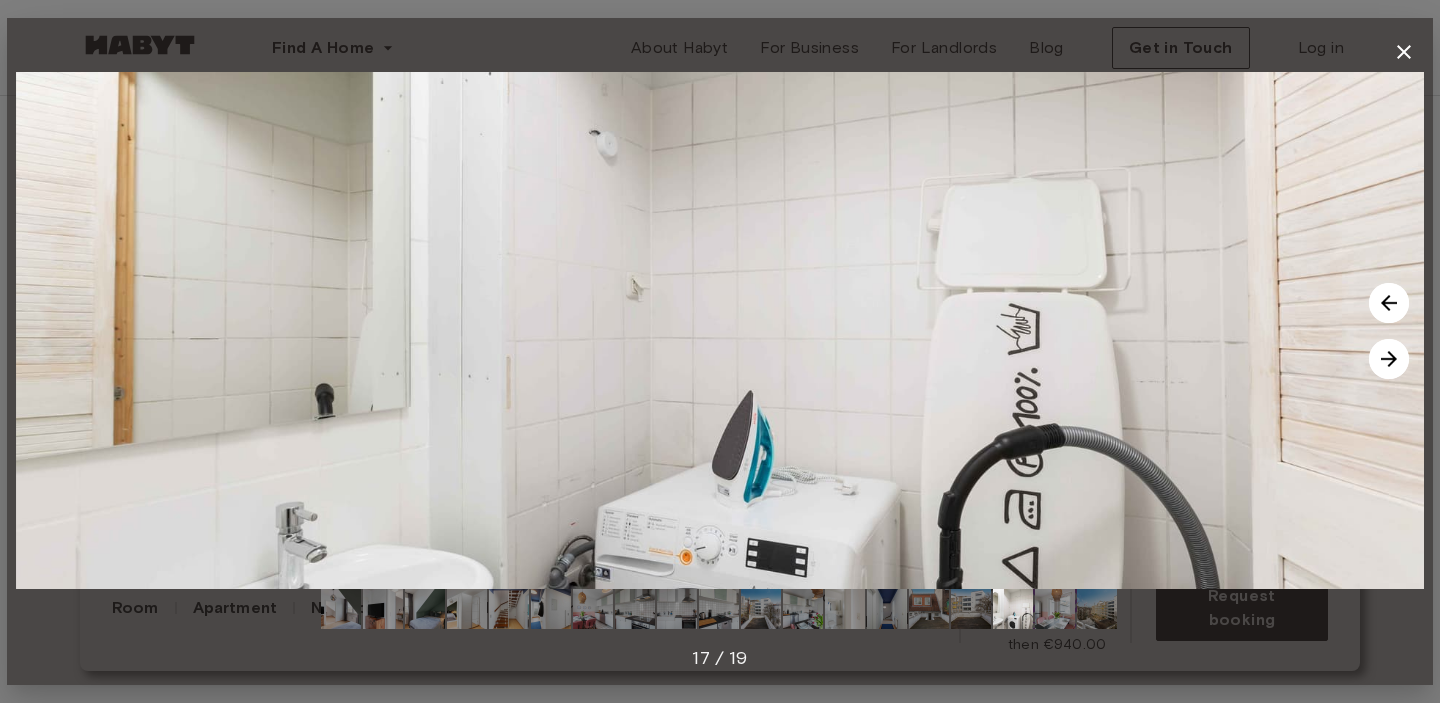 click at bounding box center (1389, 359) 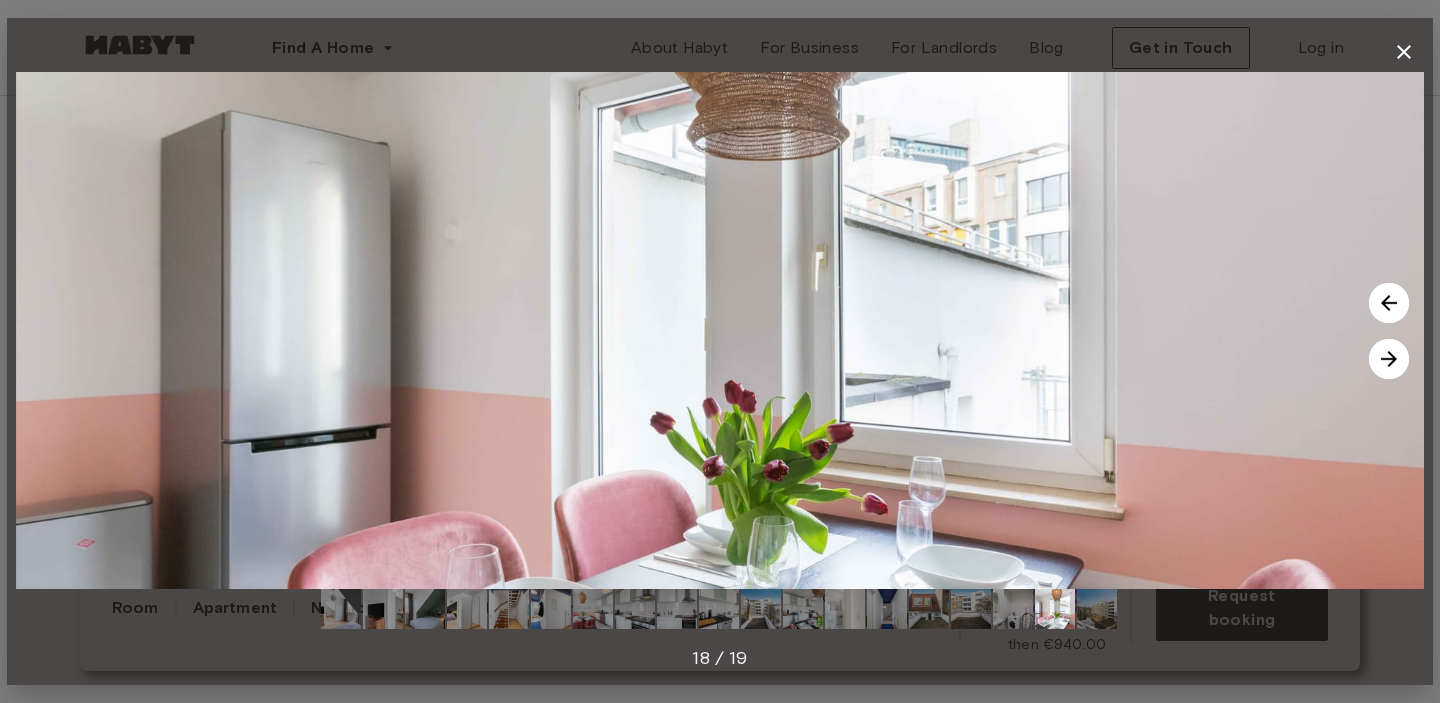 click at bounding box center [1389, 359] 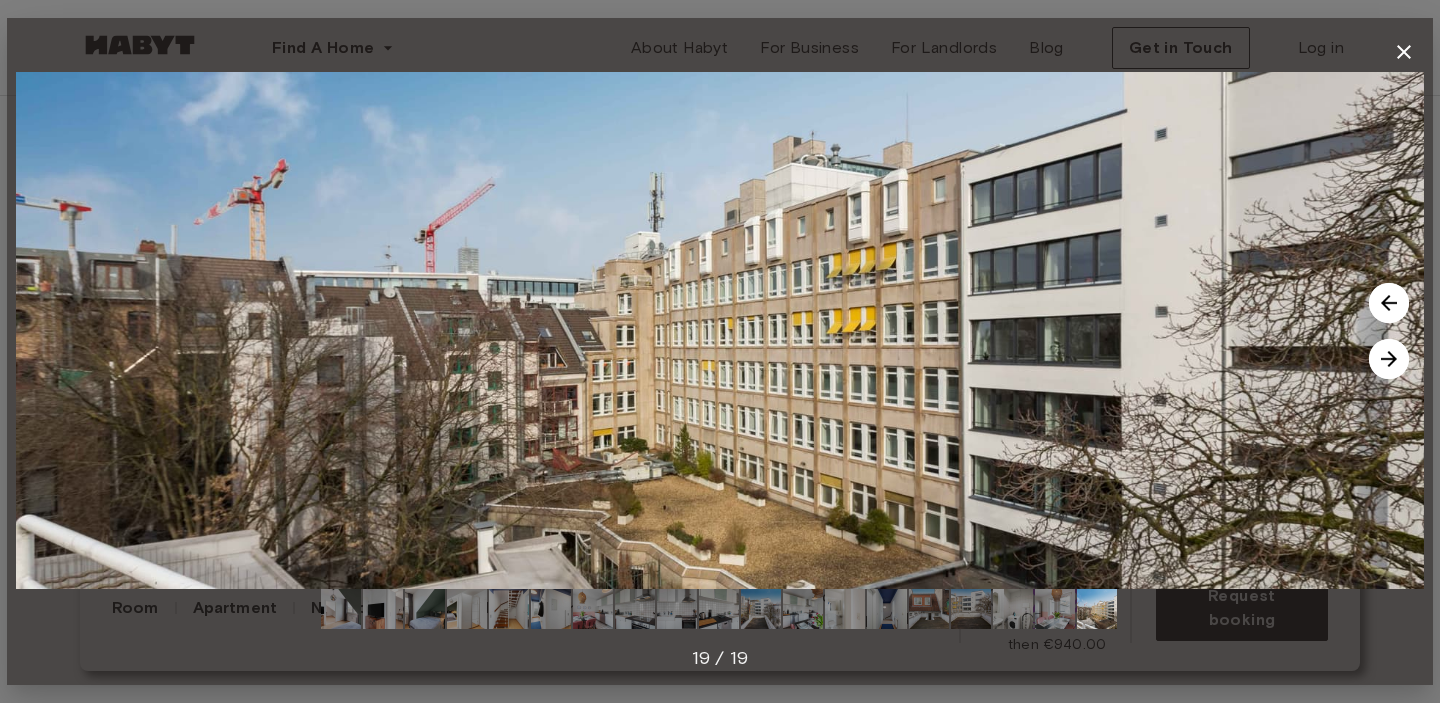 click at bounding box center [1389, 359] 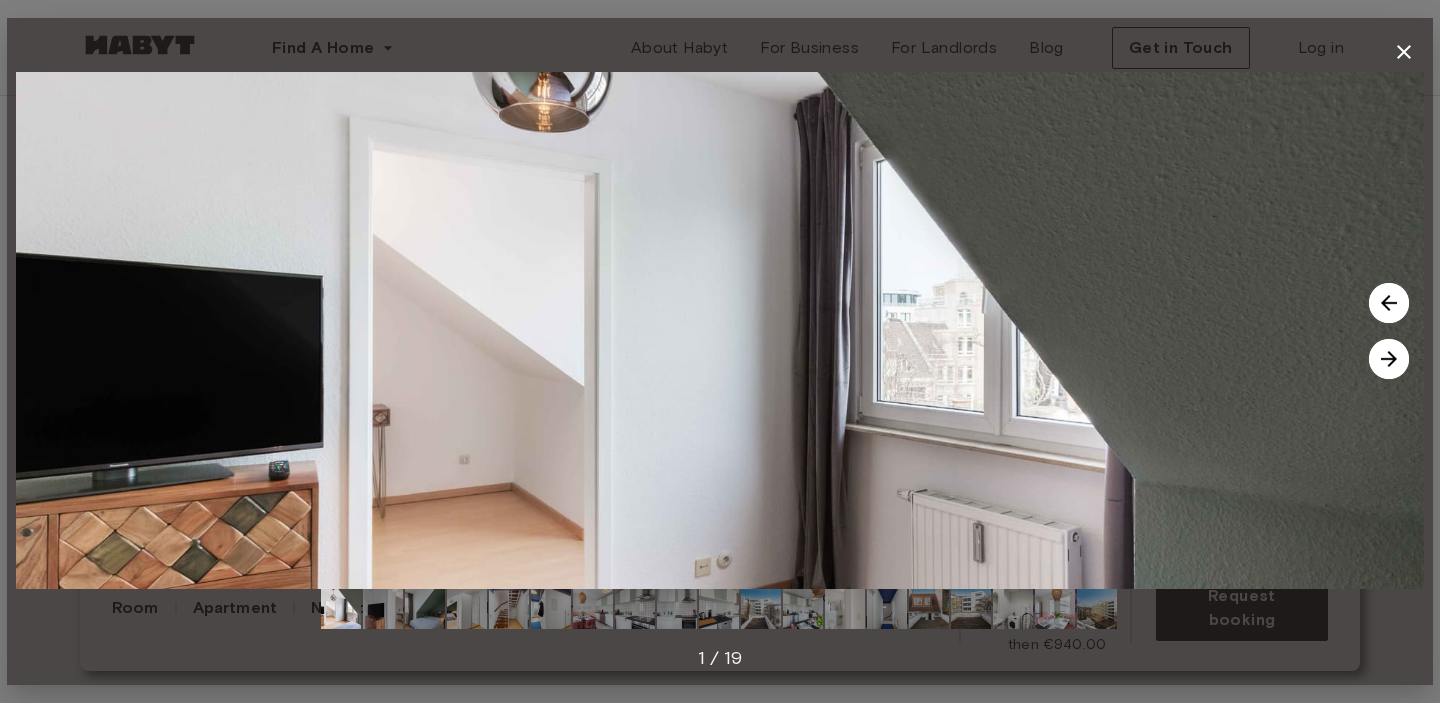click 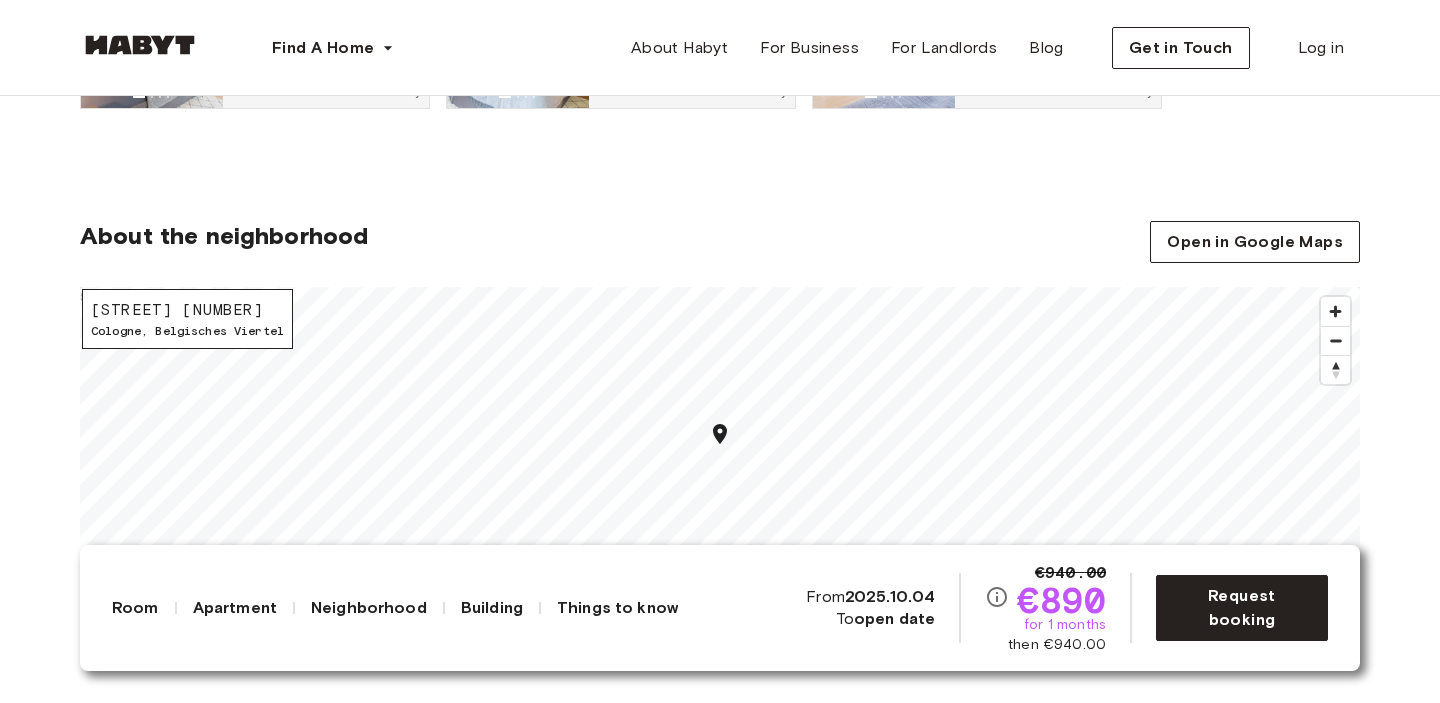 scroll, scrollTop: 1862, scrollLeft: 0, axis: vertical 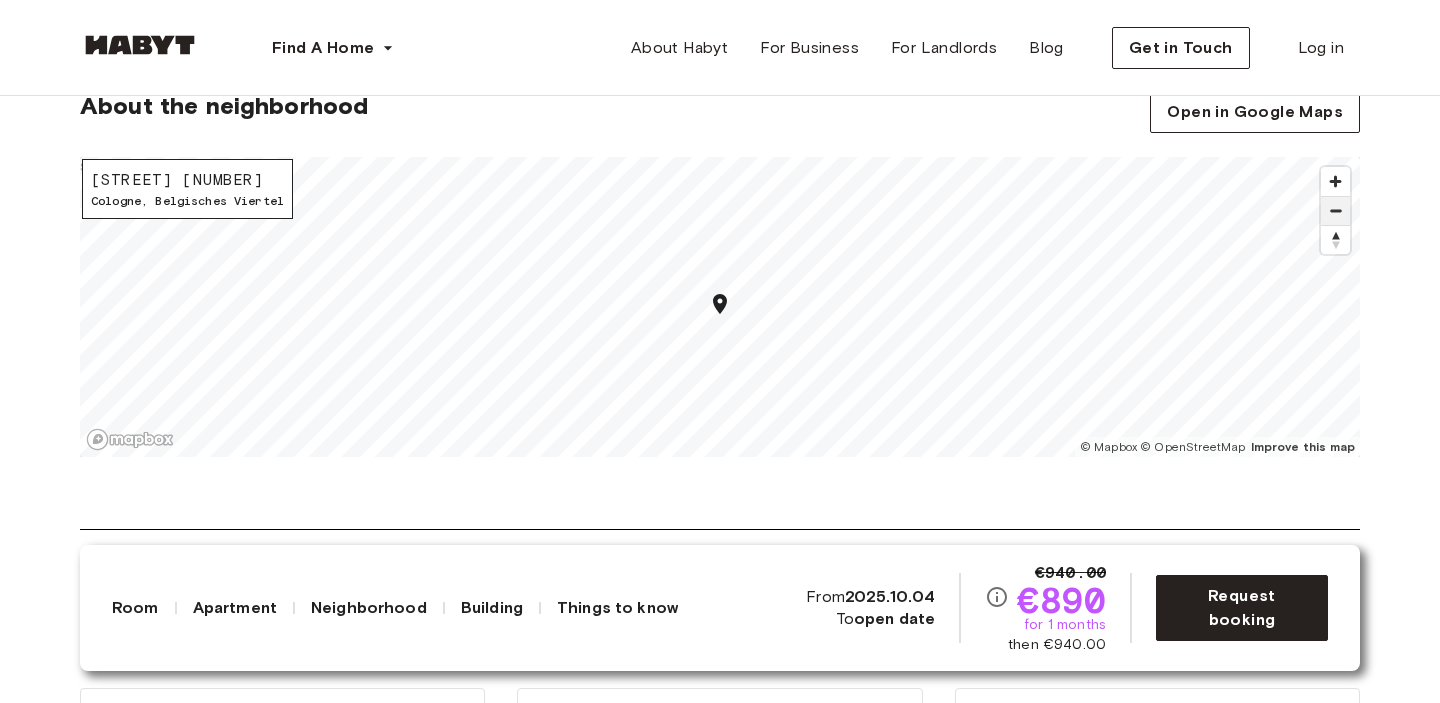 click at bounding box center (1335, 211) 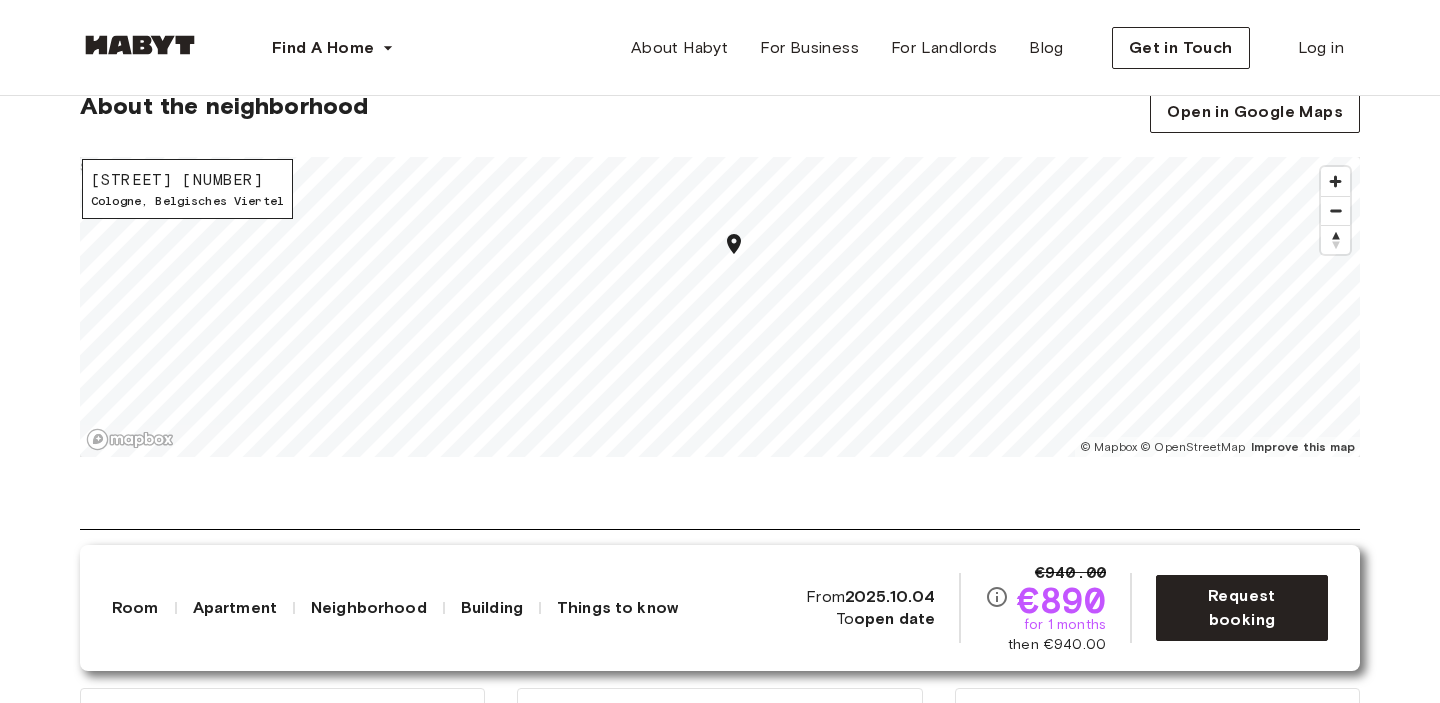 click on "[STREET] [NUMBER]" at bounding box center [187, 180] 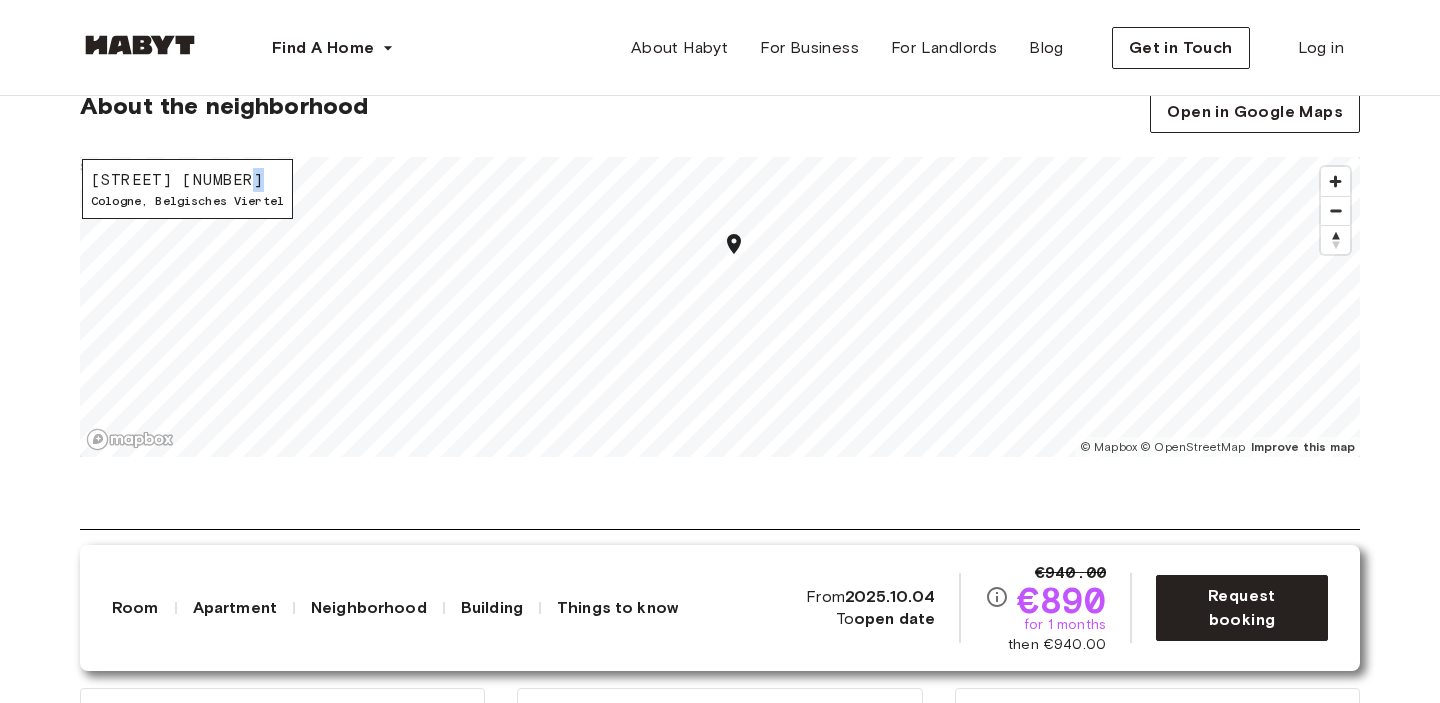 click on "[STREET] [NUMBER]" at bounding box center (187, 180) 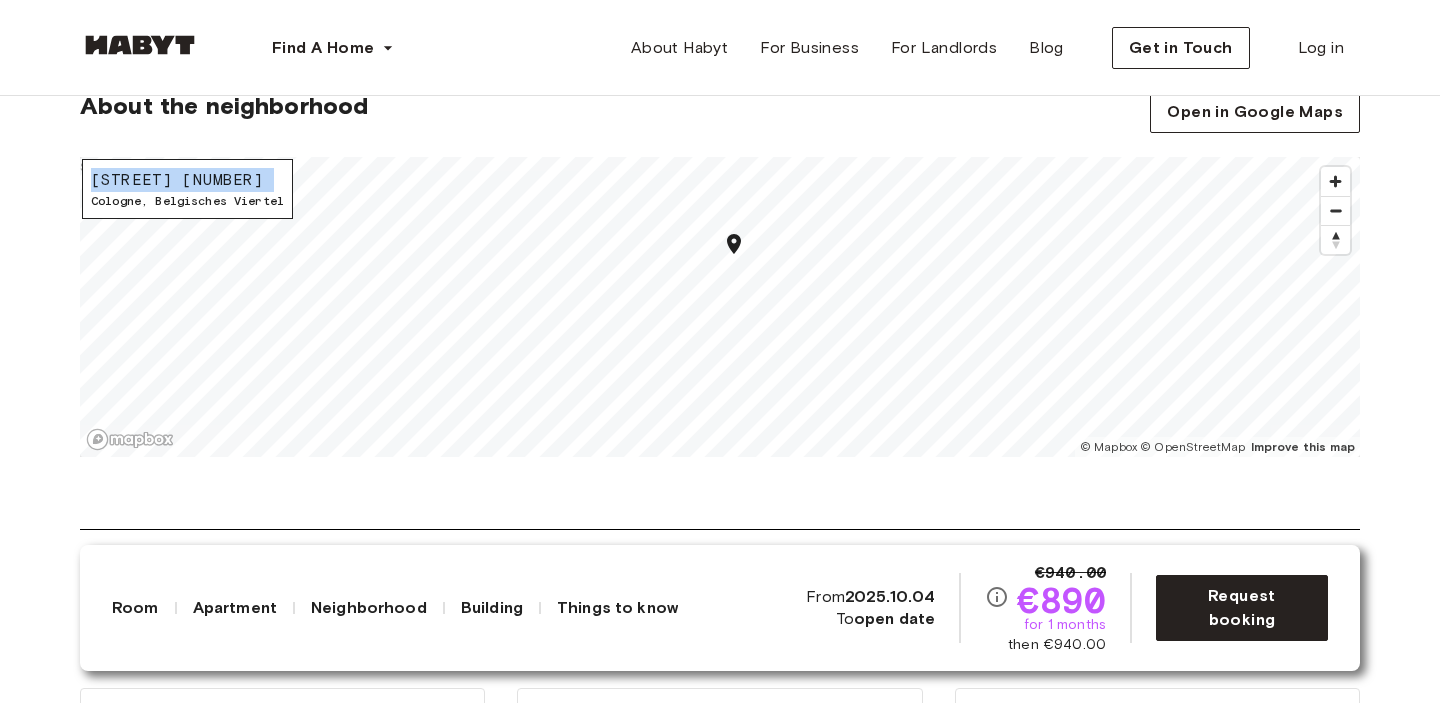 copy on "[STREET] [NUMBER]" 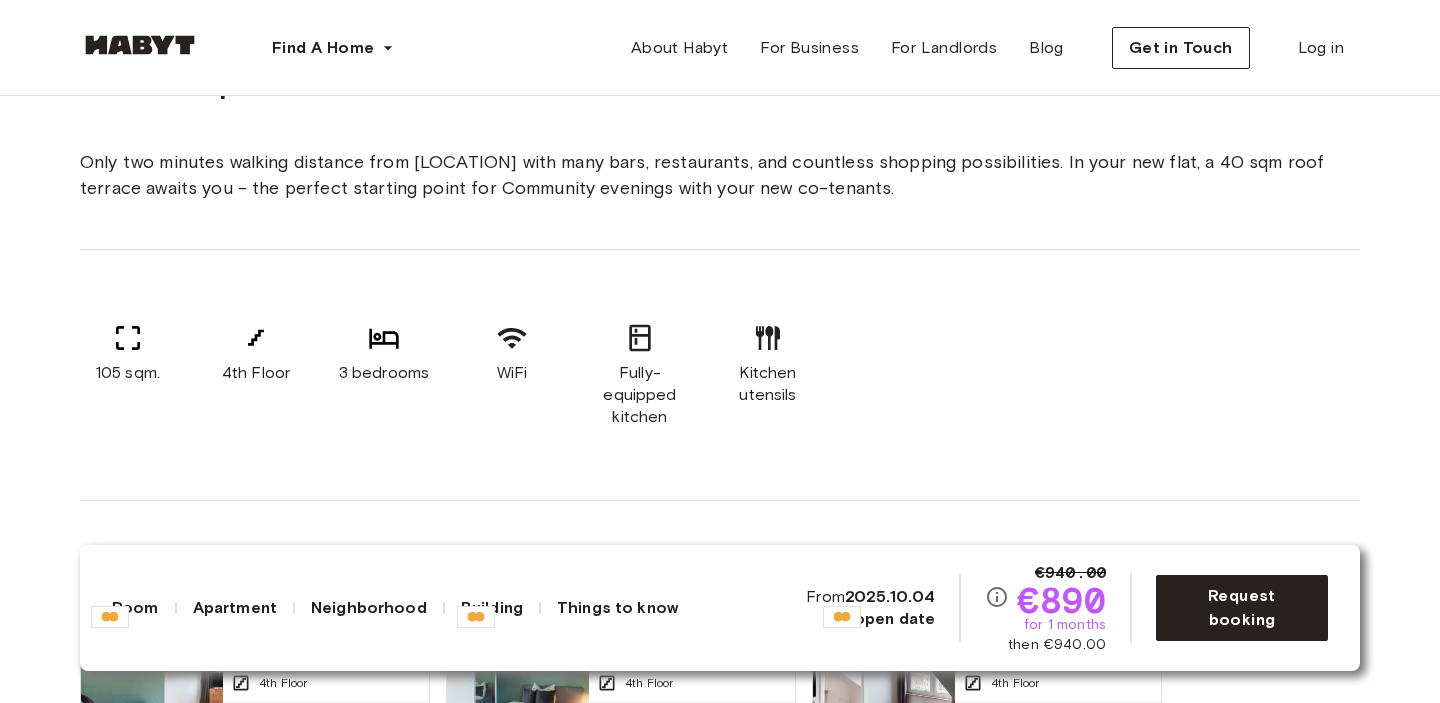 scroll, scrollTop: 1055, scrollLeft: 0, axis: vertical 